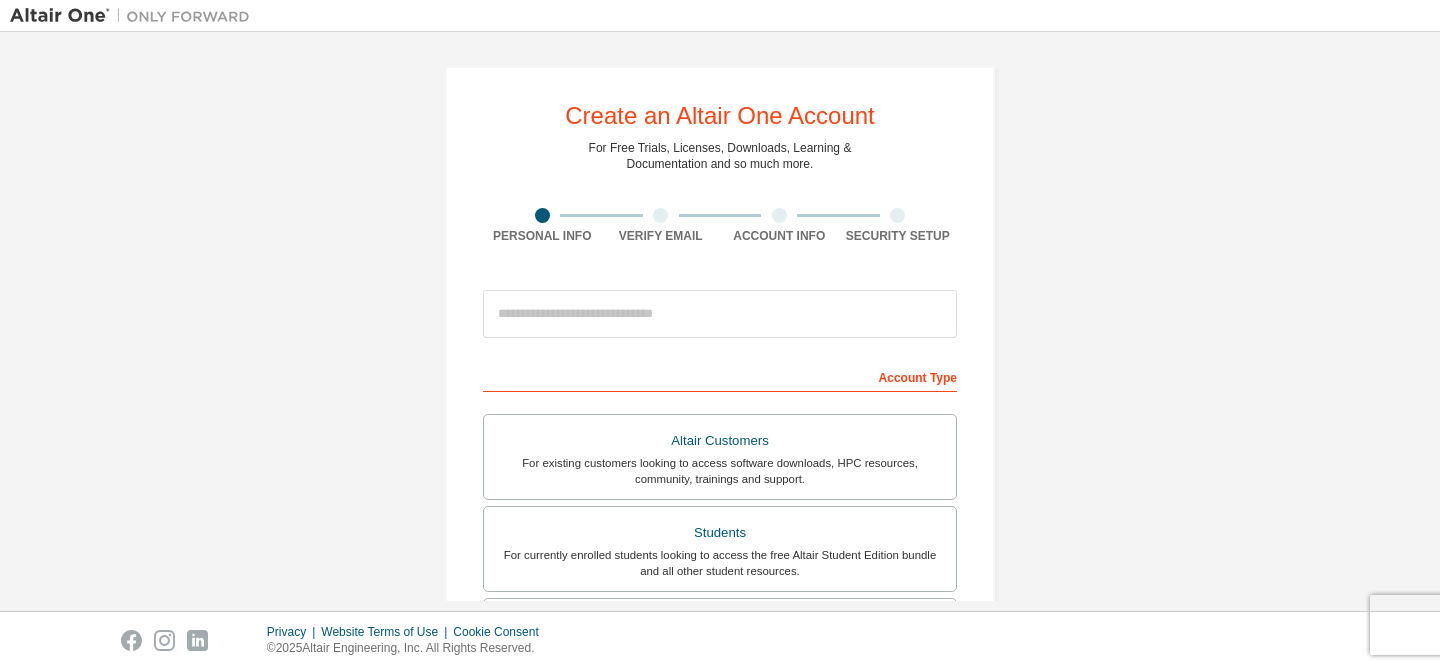 scroll, scrollTop: 0, scrollLeft: 0, axis: both 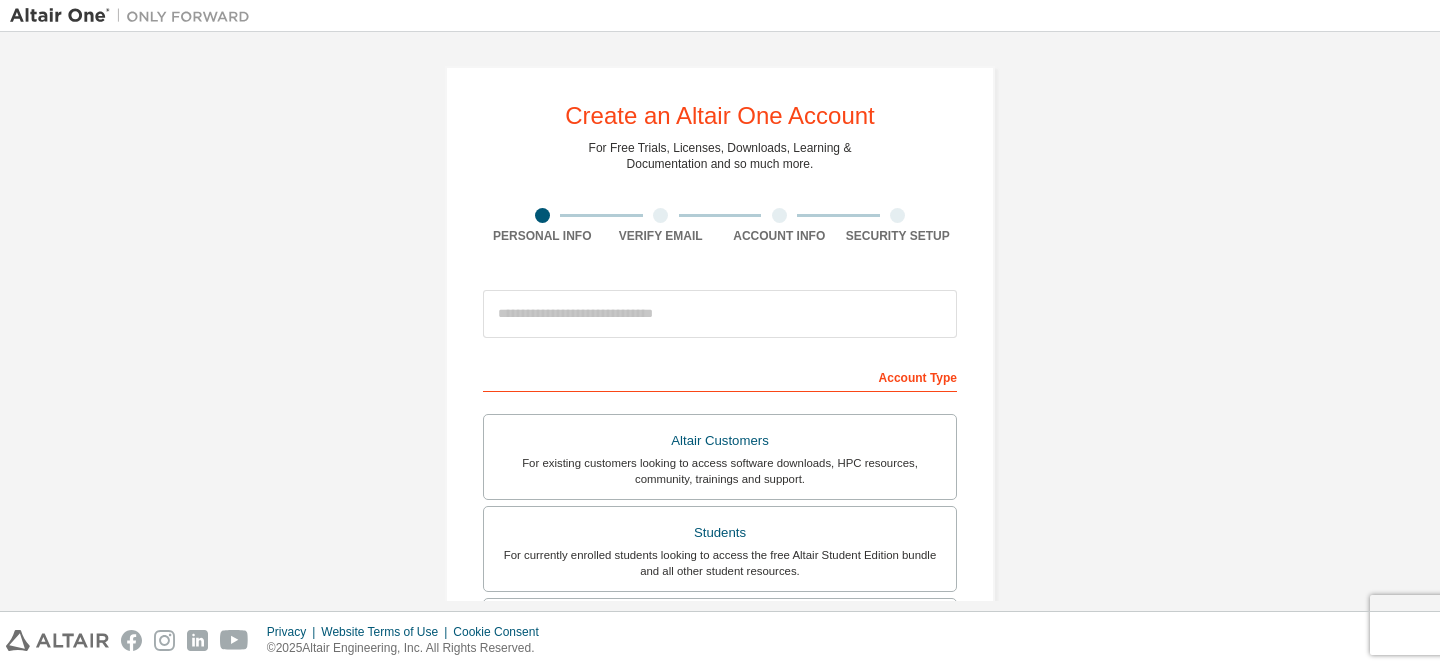 click on "Create an Altair One Account For Free Trials, Licenses, Downloads, Learning &  Documentation and so much more. Personal Info Verify Email Account Info Security Setup This is a federated email. No need to register a new account. You should be able to  login  by using your company's SSO credentials. Email already exists. Please try to  login  instead. Account Type Altair Customers For existing customers looking to access software downloads, HPC resources, community, trainings and support. Students For currently enrolled students looking to access the free Altair Student Edition bundle and all other student resources. Faculty For faculty & administrators of academic institutions administering students and accessing software for academic purposes. Everyone else For individuals, businesses and everyone else looking to try Altair software and explore our product offerings. Your Profile First Name Last Name Job Title Please provide State/Province to help us route sales and support resources to you more efficiently." at bounding box center [720, 571] 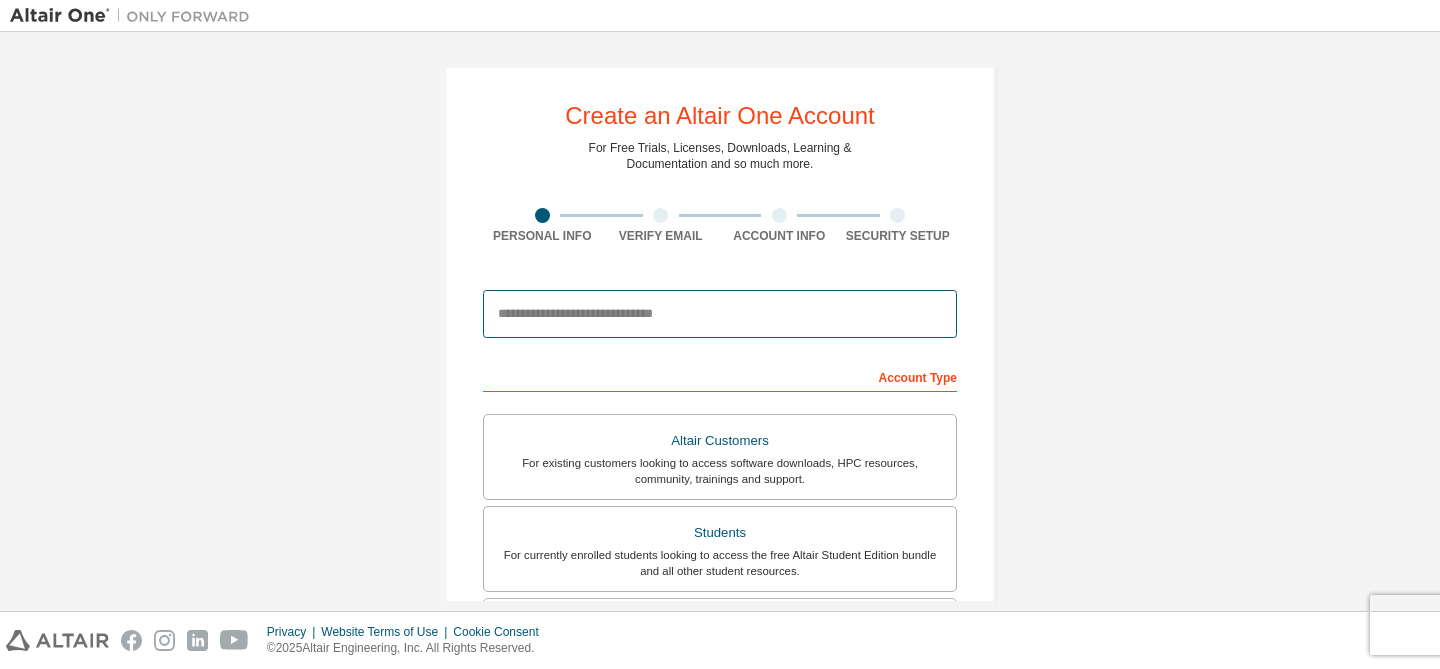 click at bounding box center (720, 314) 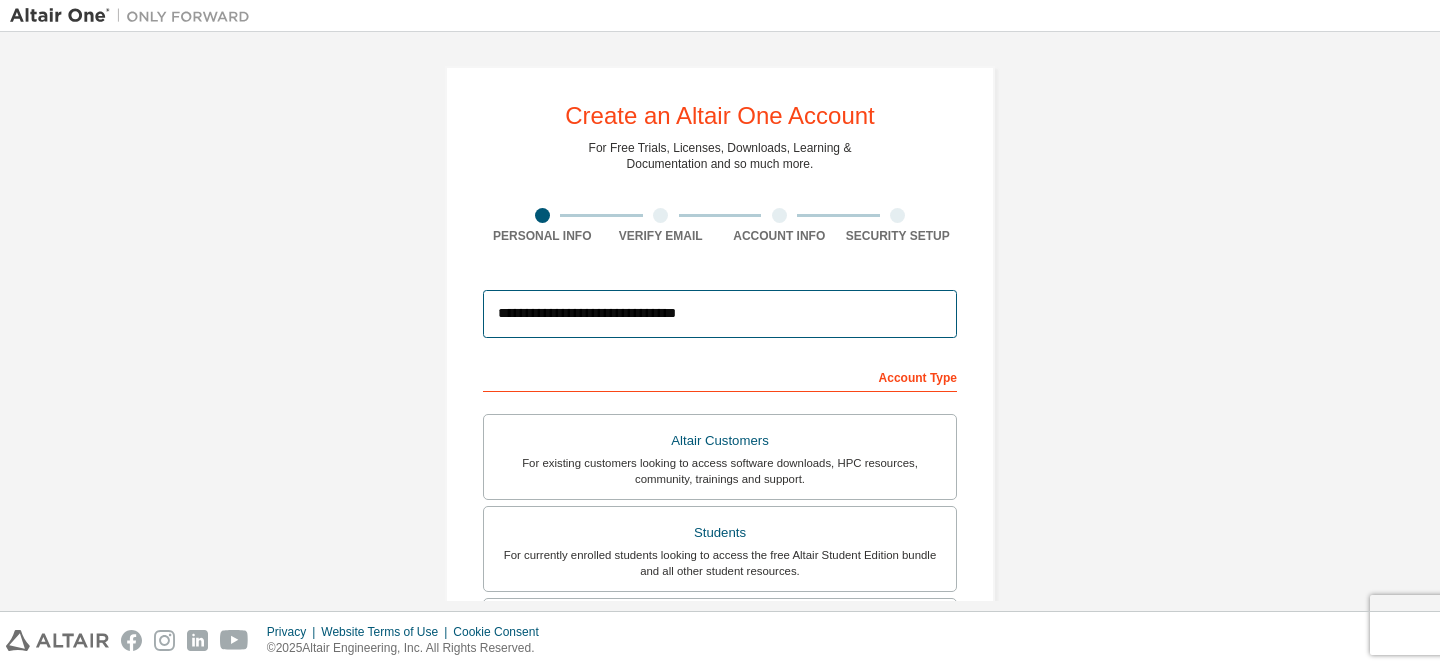 click on "**********" at bounding box center [720, 314] 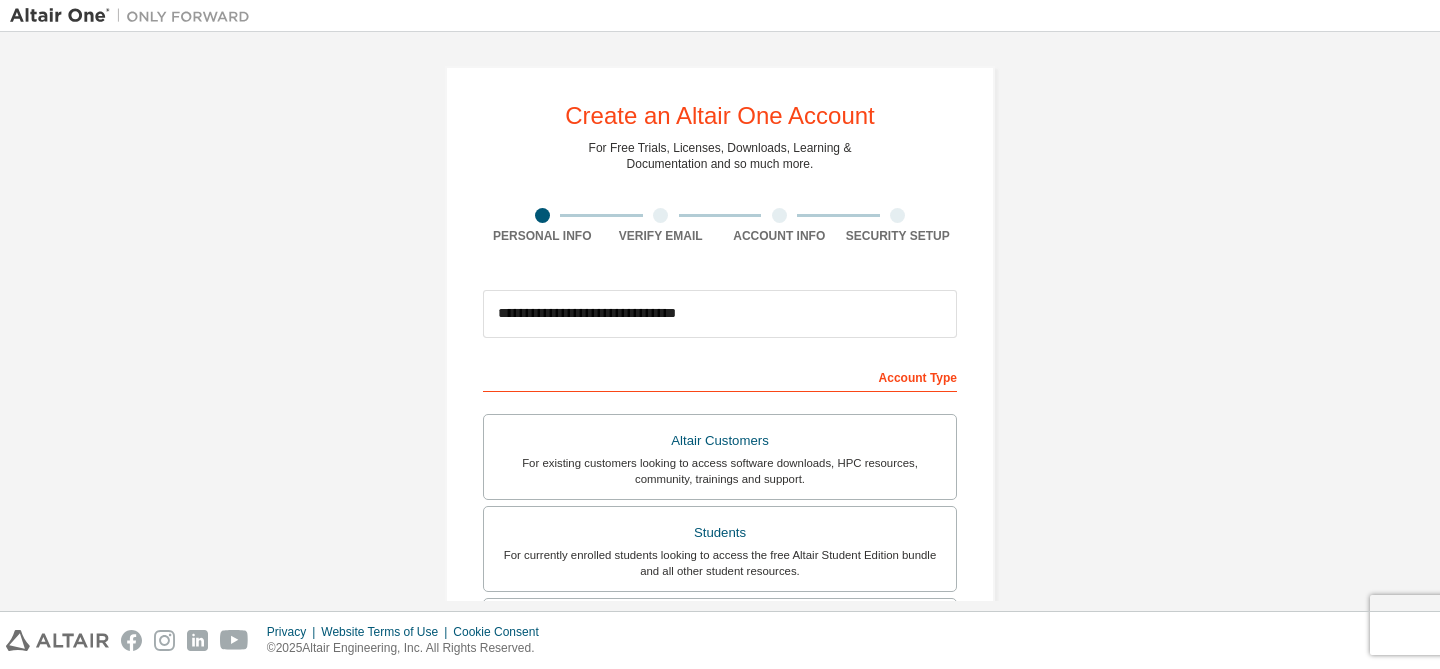 click on "**********" at bounding box center [720, 604] 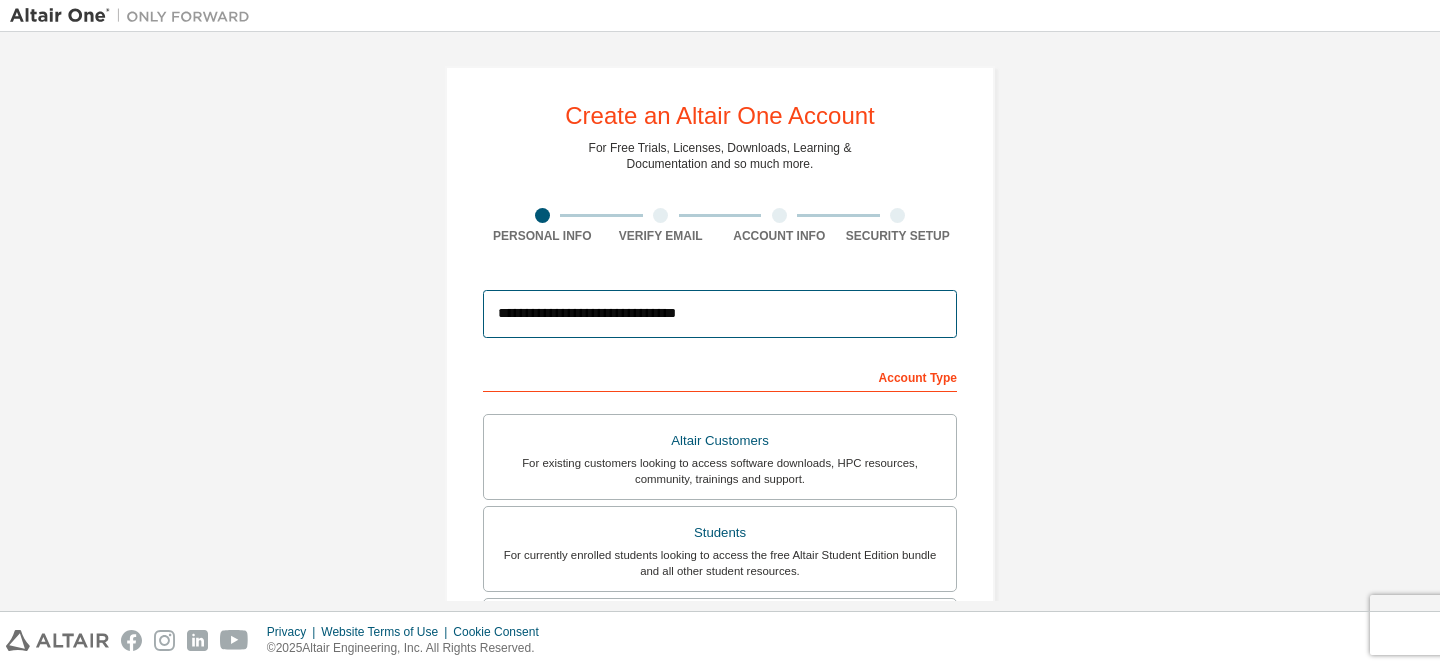 click on "**********" at bounding box center (720, 314) 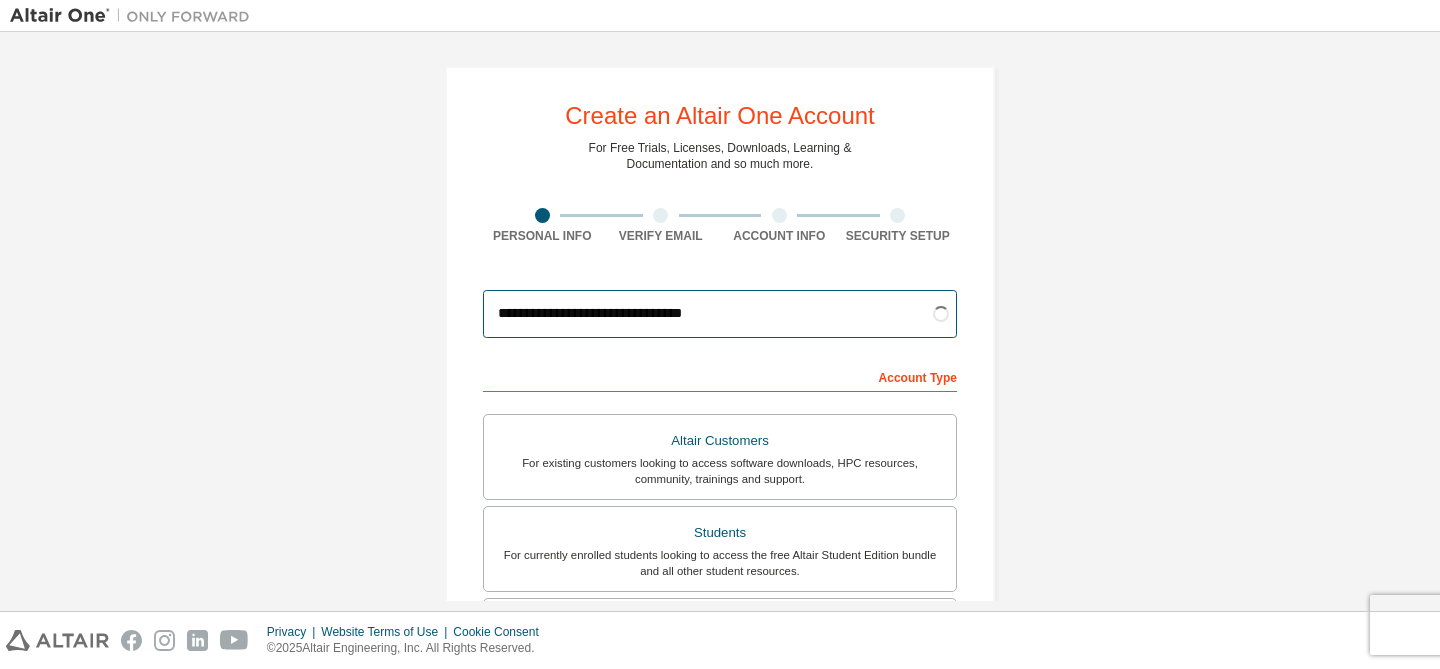 type on "**********" 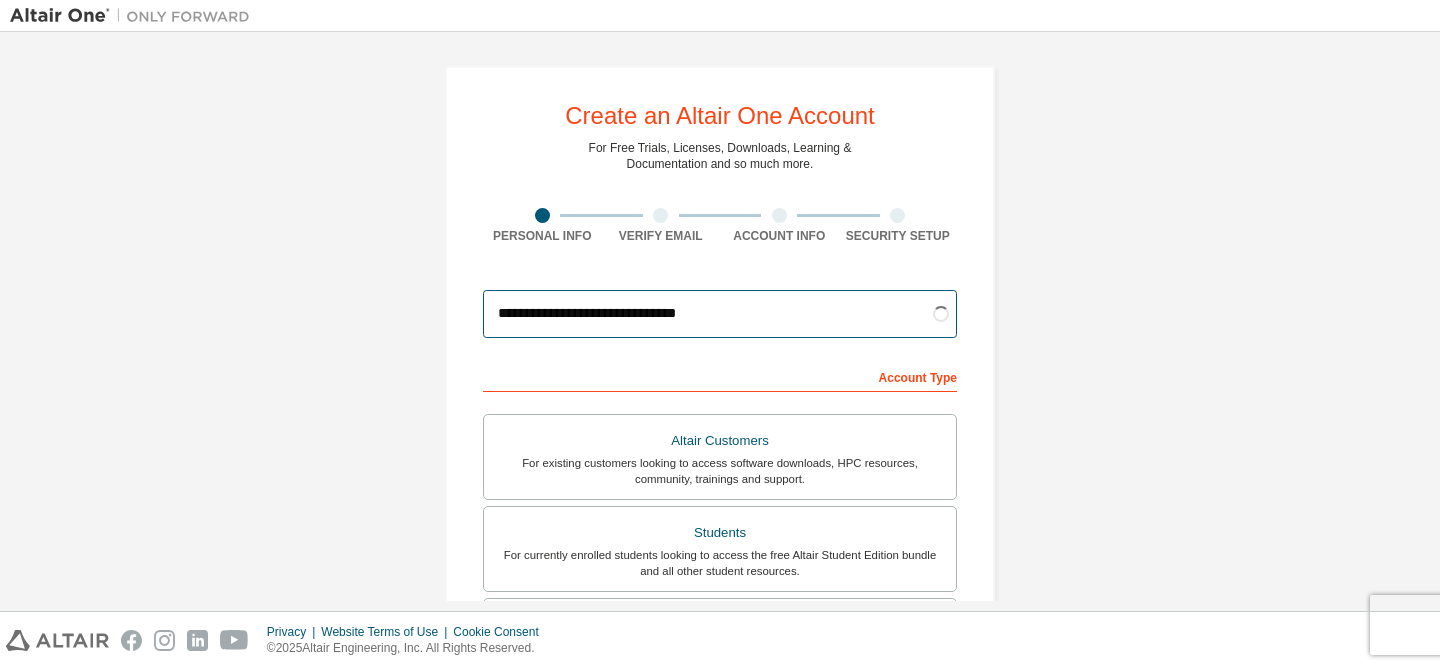 click on "**********" at bounding box center (720, 314) 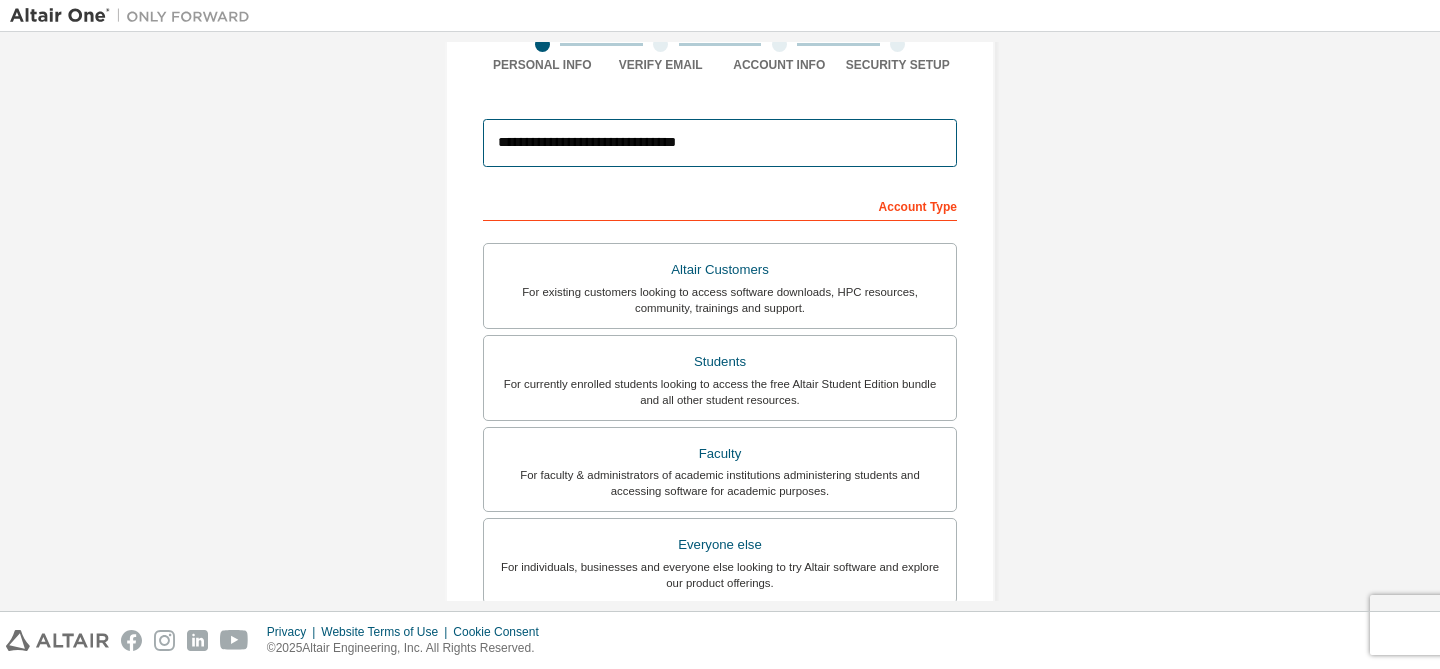scroll, scrollTop: 174, scrollLeft: 0, axis: vertical 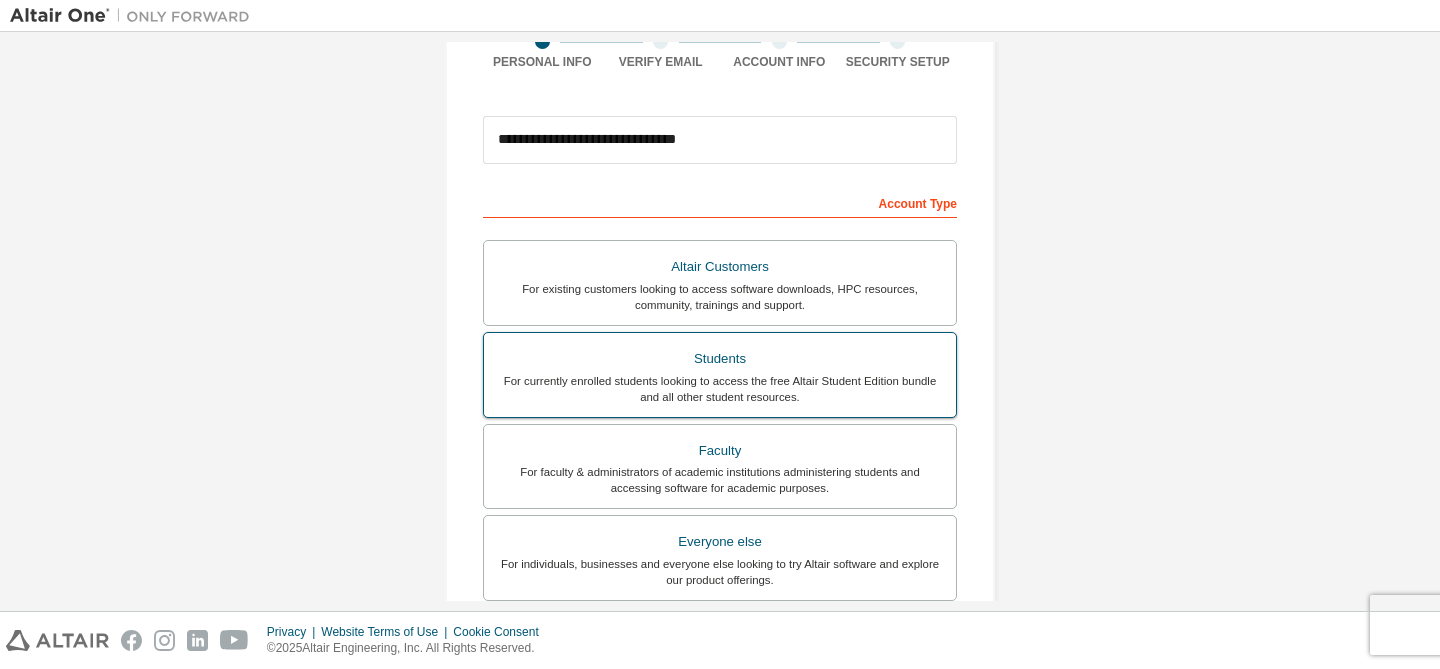 click on "Students" at bounding box center (720, 359) 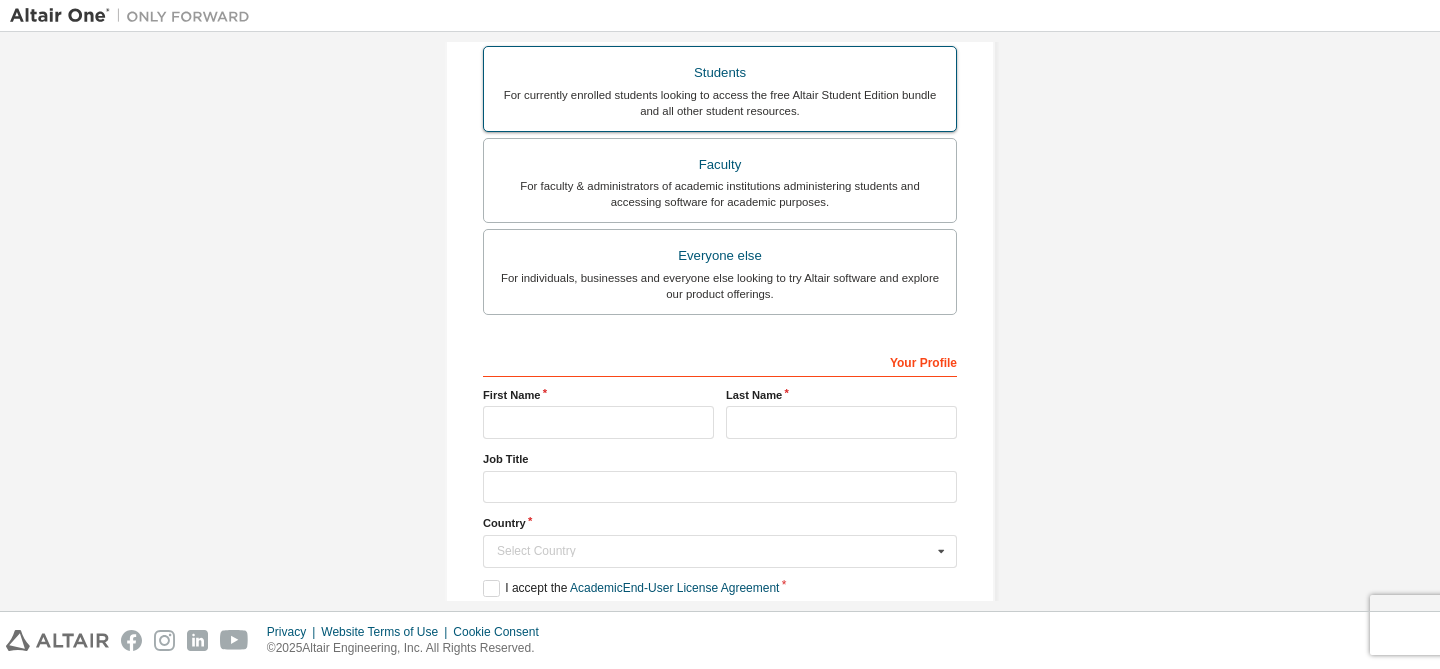 scroll, scrollTop: 565, scrollLeft: 0, axis: vertical 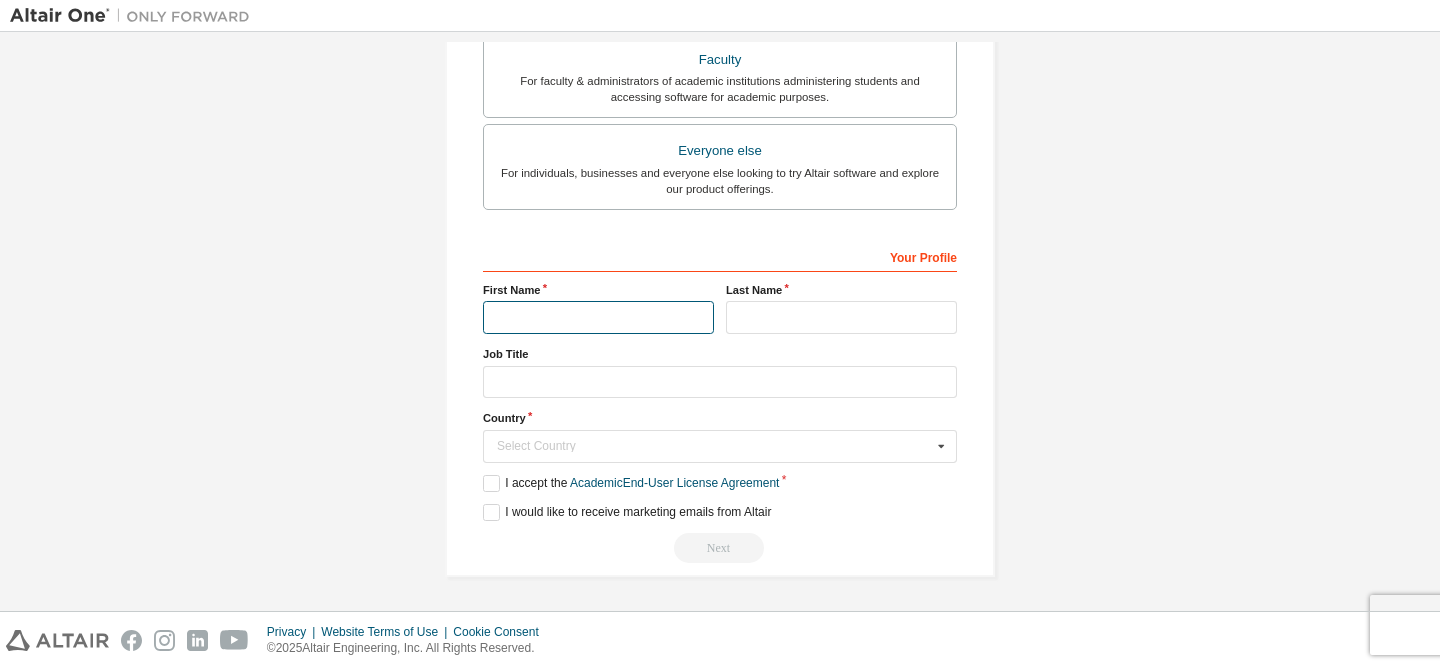click at bounding box center (598, 317) 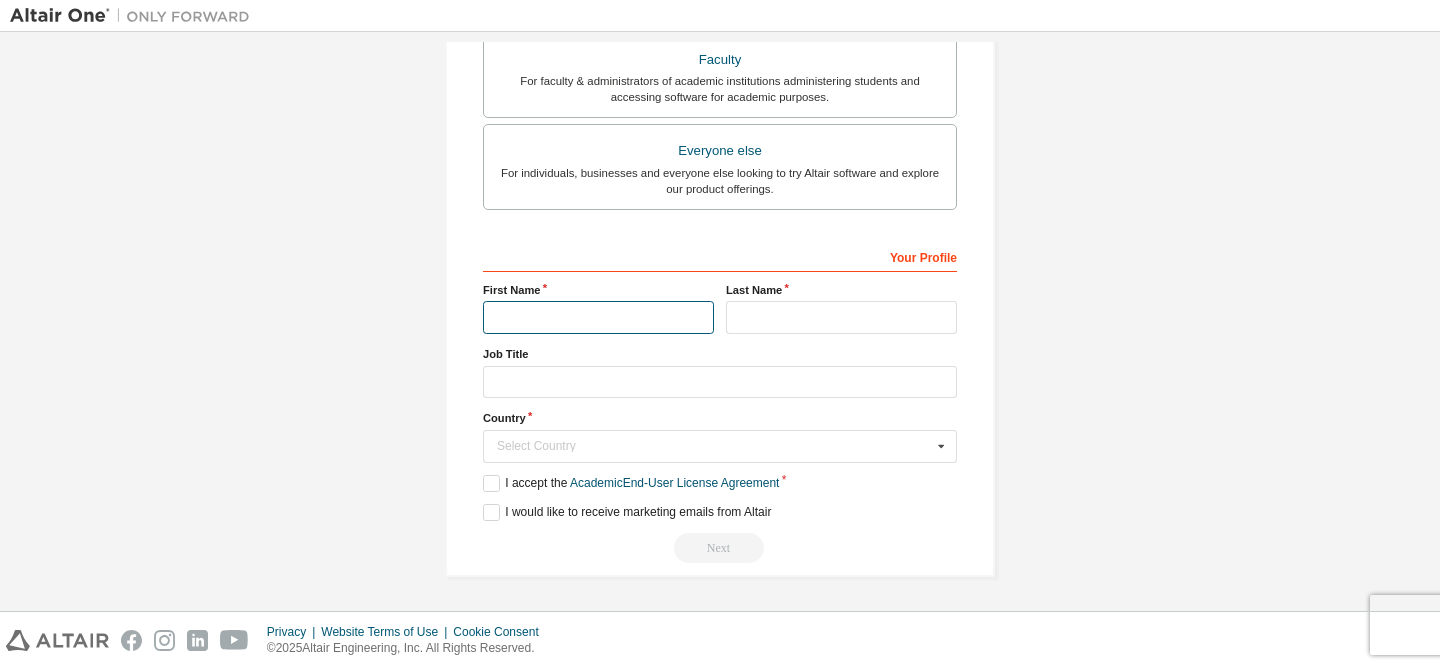 type on "**********" 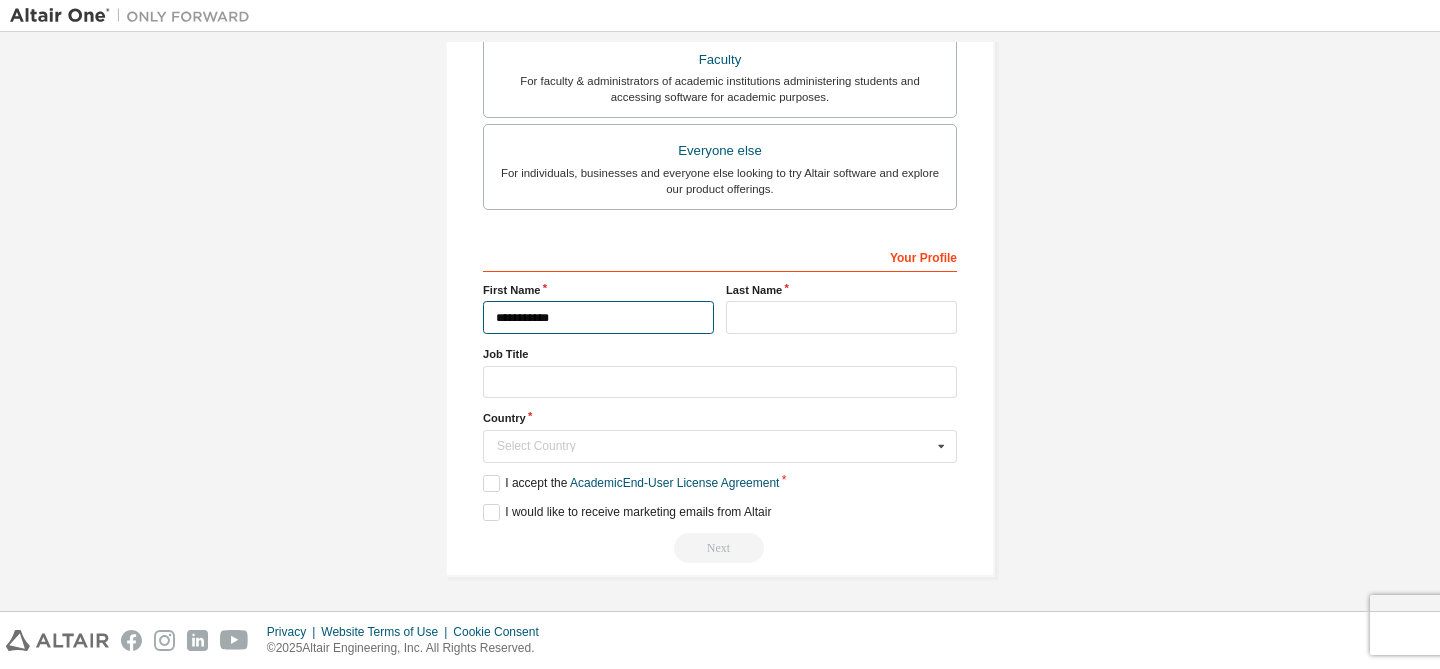 type on "*********" 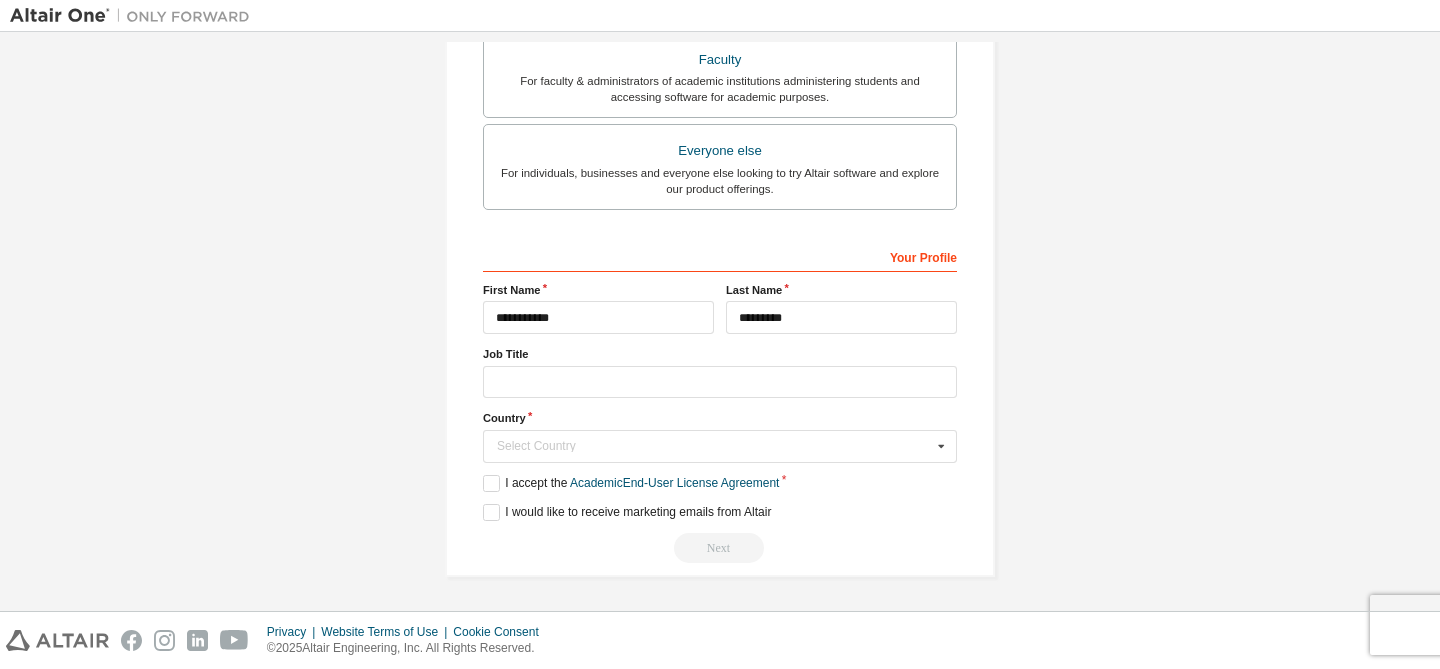 type 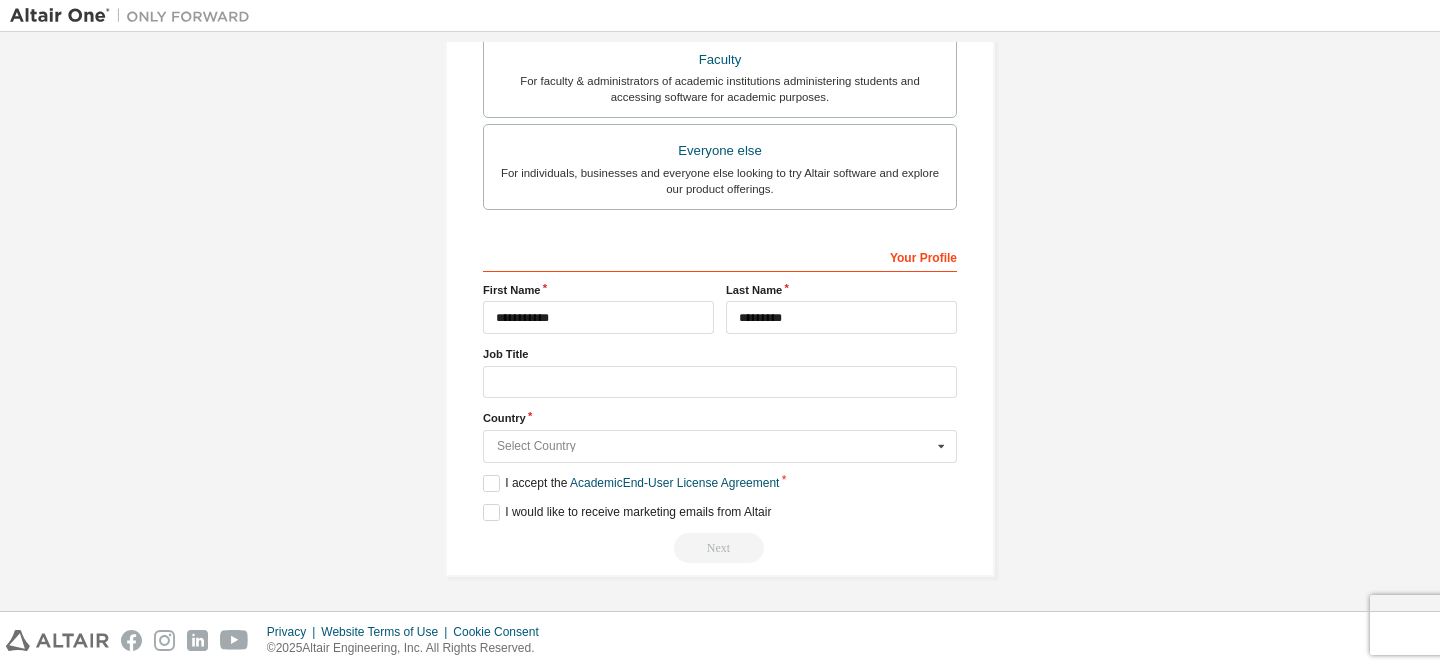 type on "********" 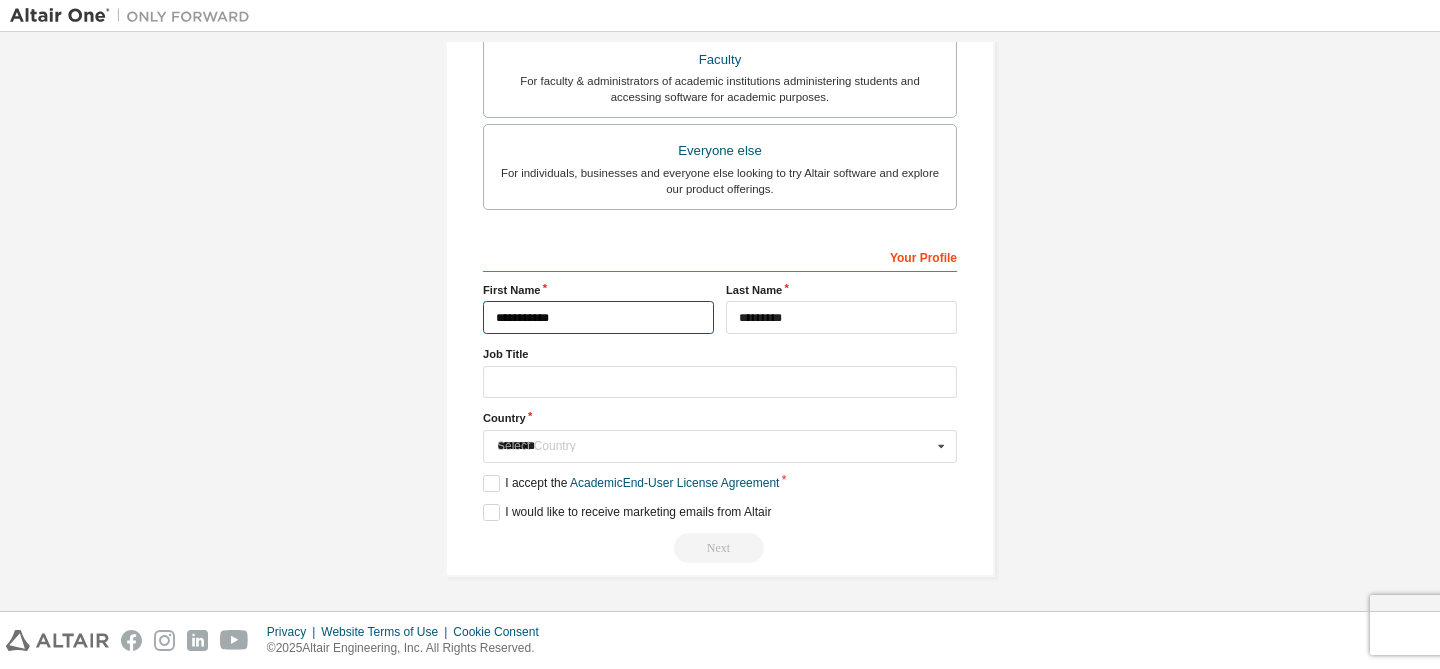 type 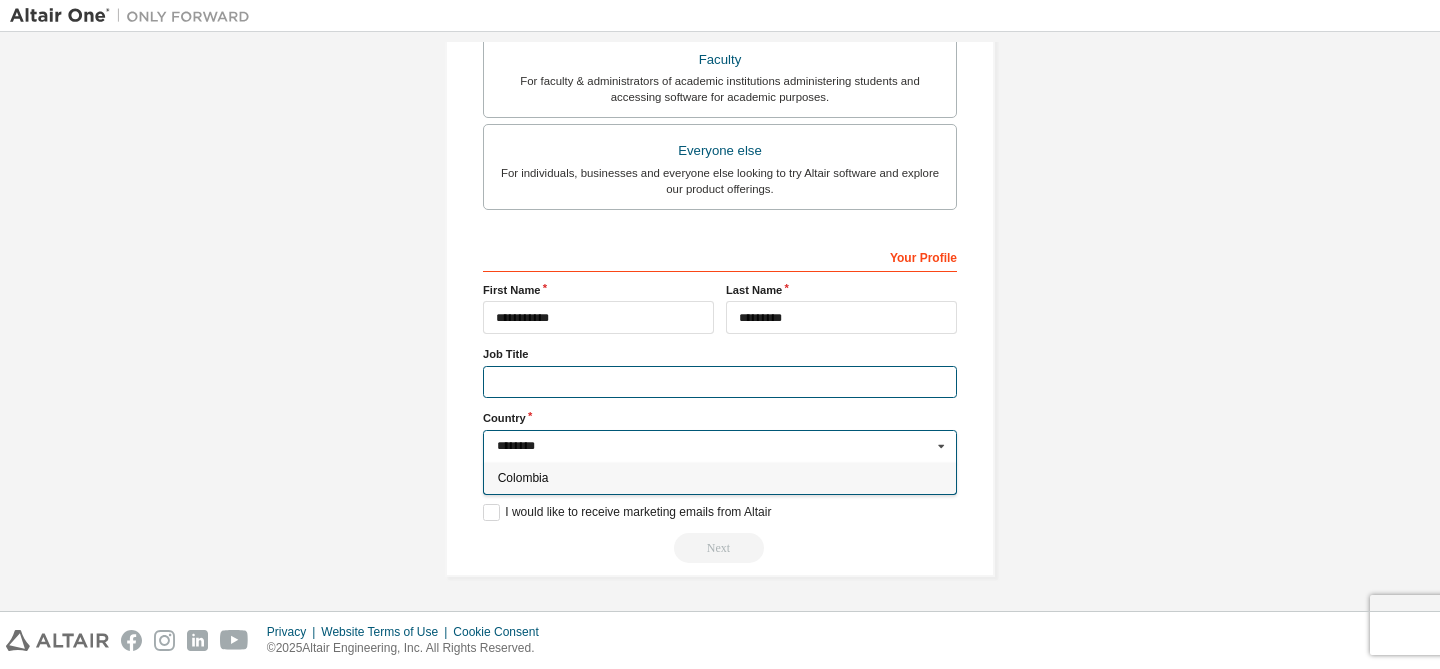 click at bounding box center [720, 382] 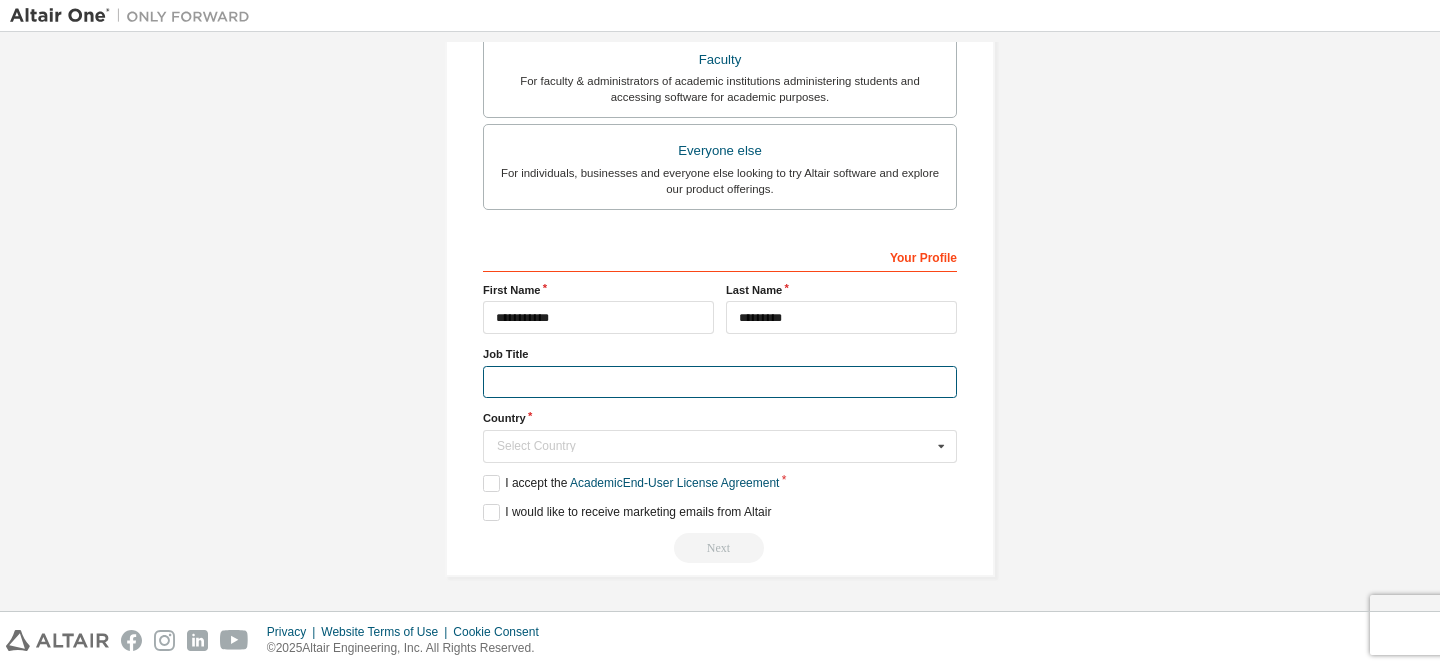 type on "**********" 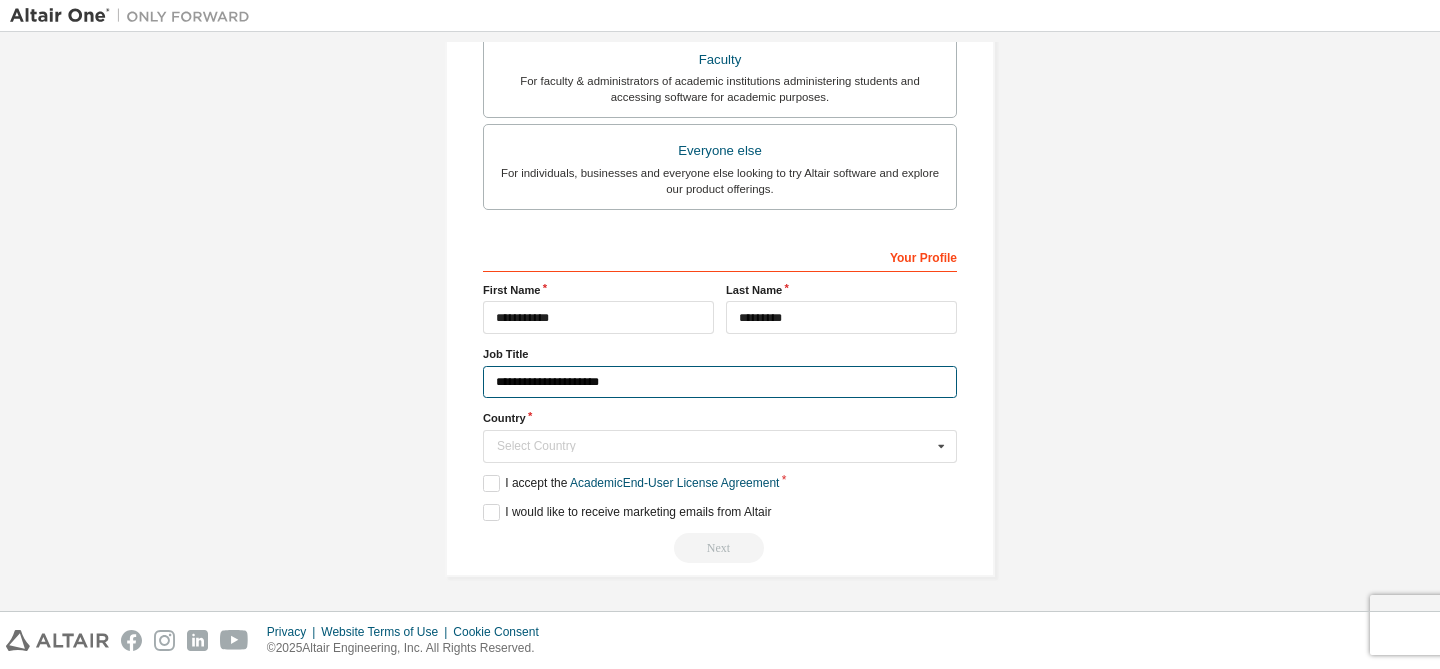 click on "**********" at bounding box center [720, 382] 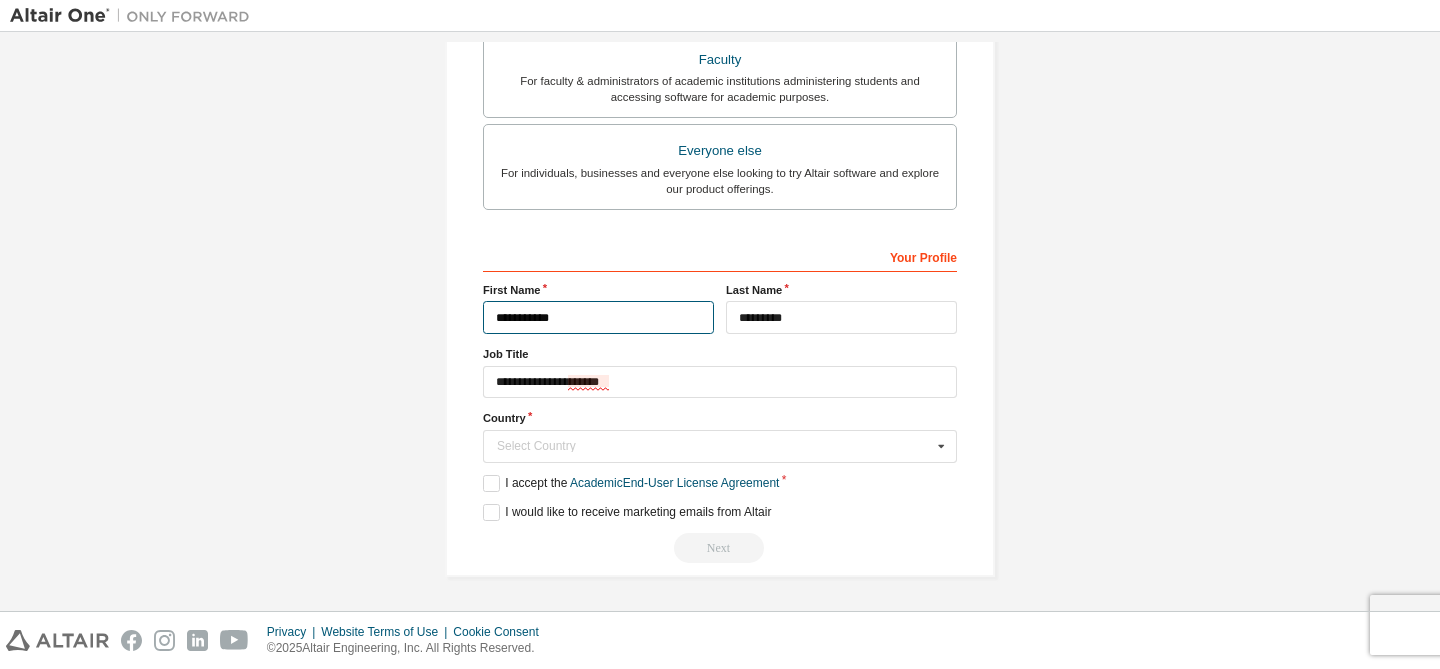 click on "**********" at bounding box center (598, 317) 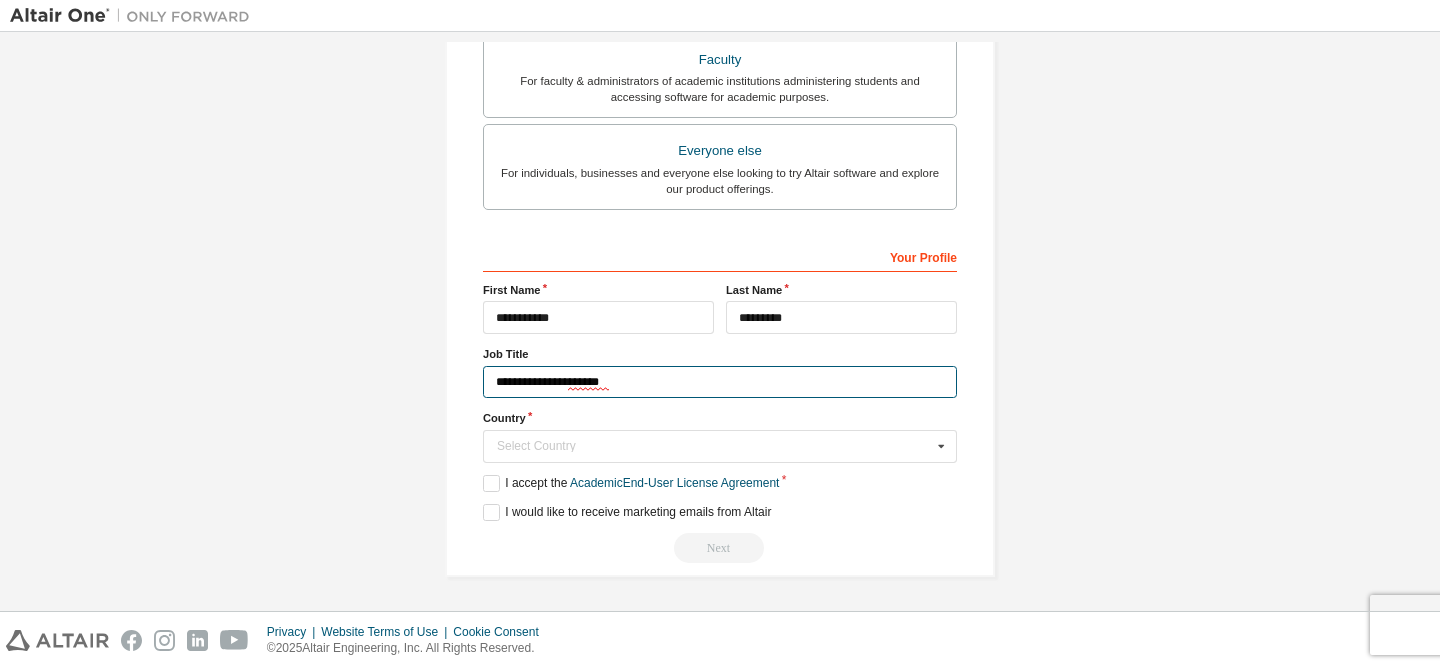 click on "**********" at bounding box center [720, 382] 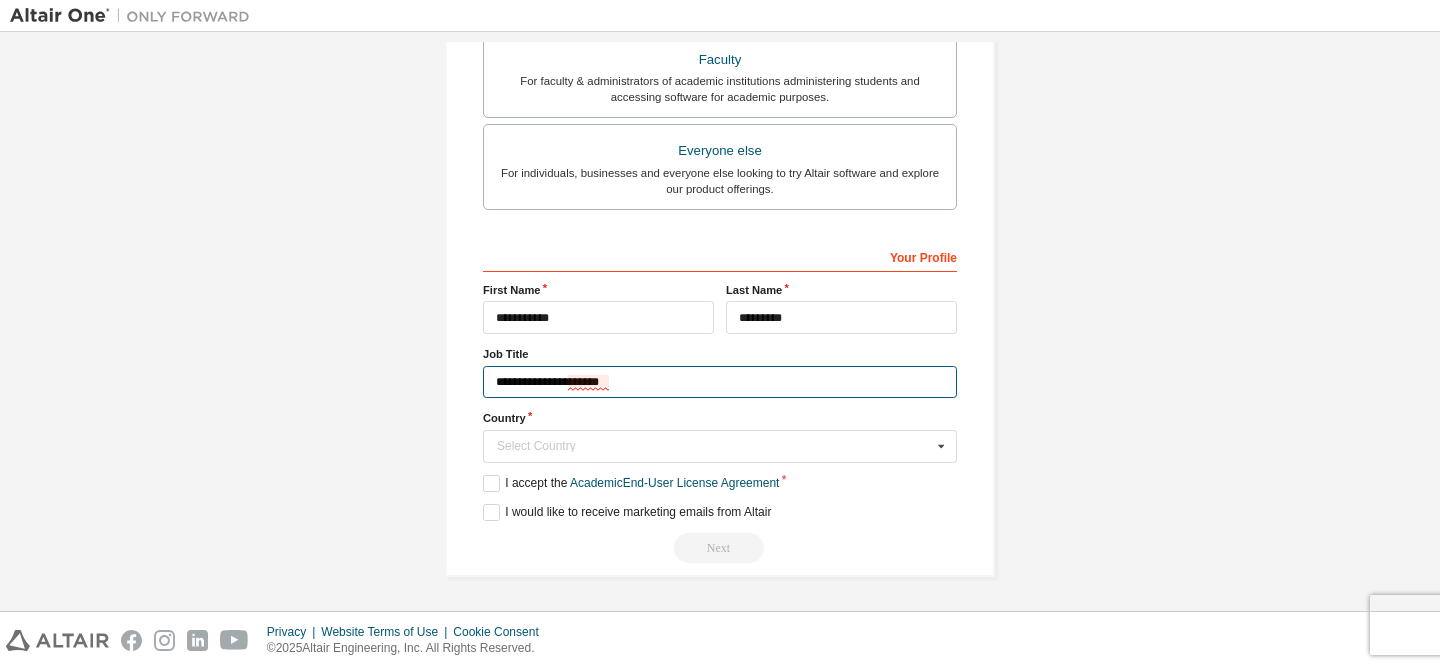 click on "**********" at bounding box center [720, 382] 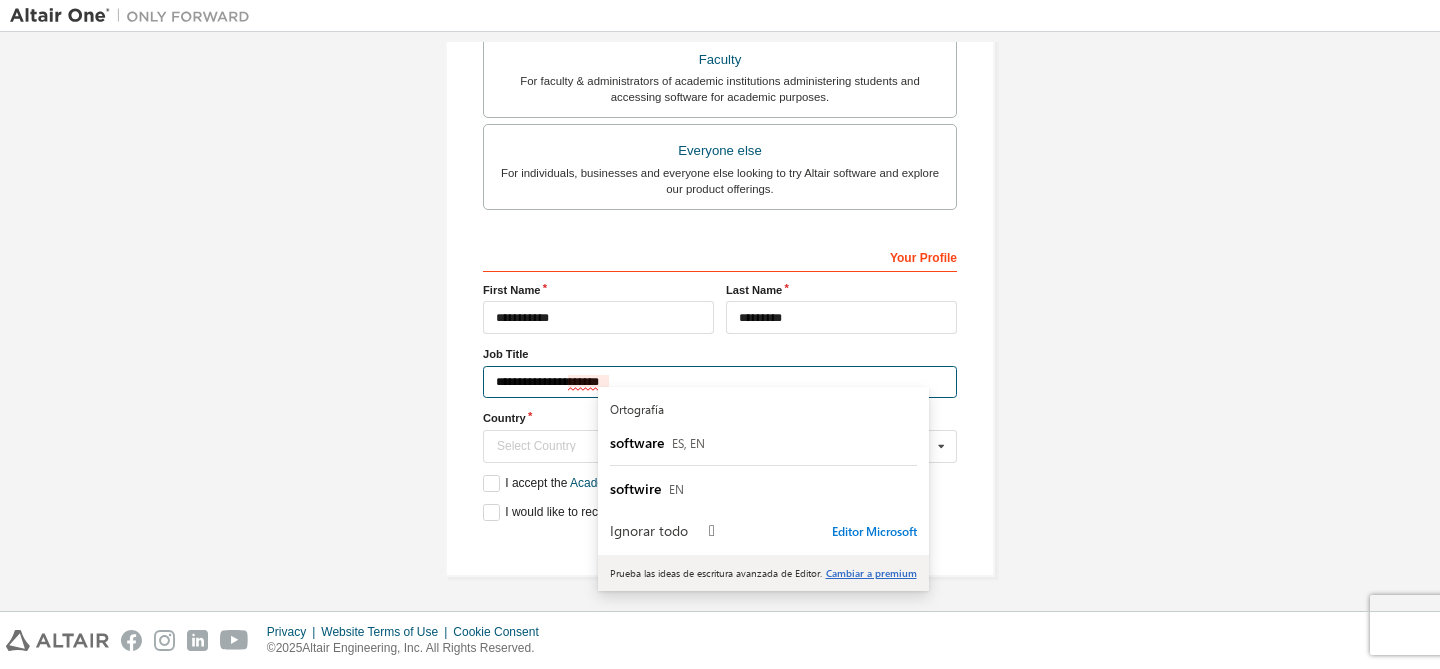 click on "**********" at bounding box center [720, 382] 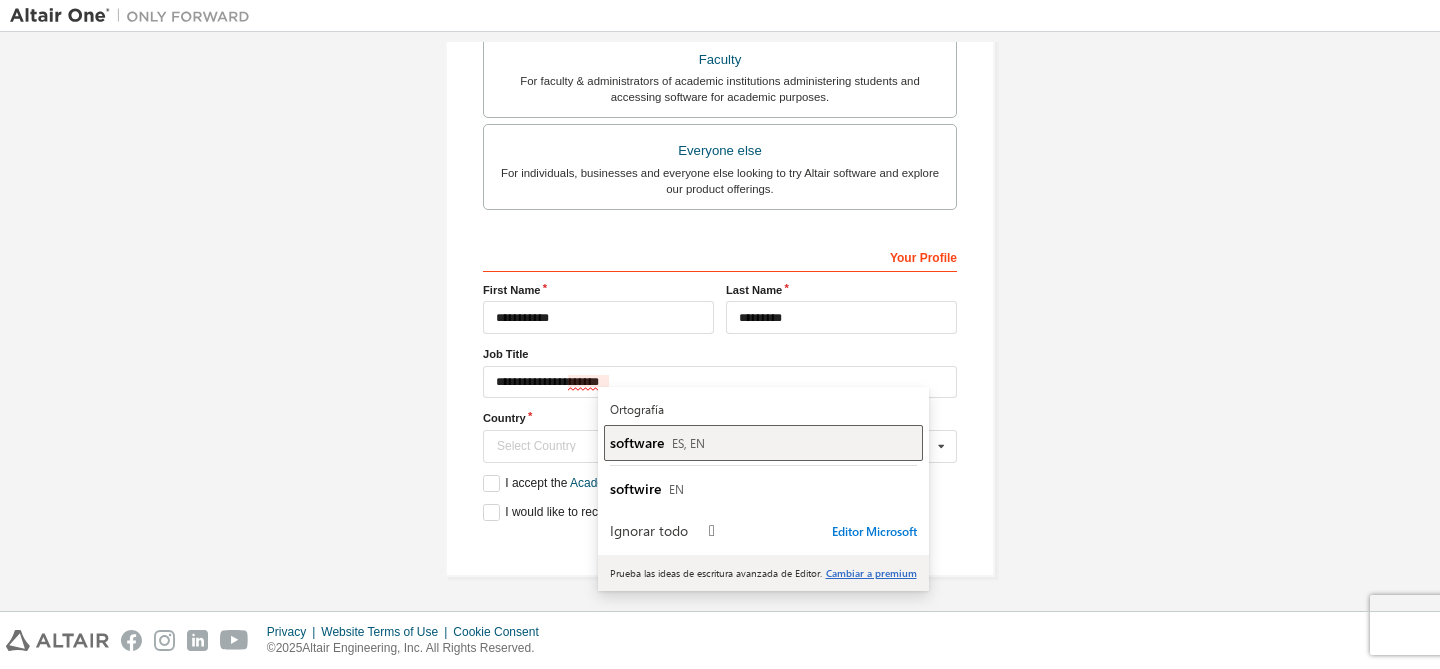 click on "software" at bounding box center (637, 442) 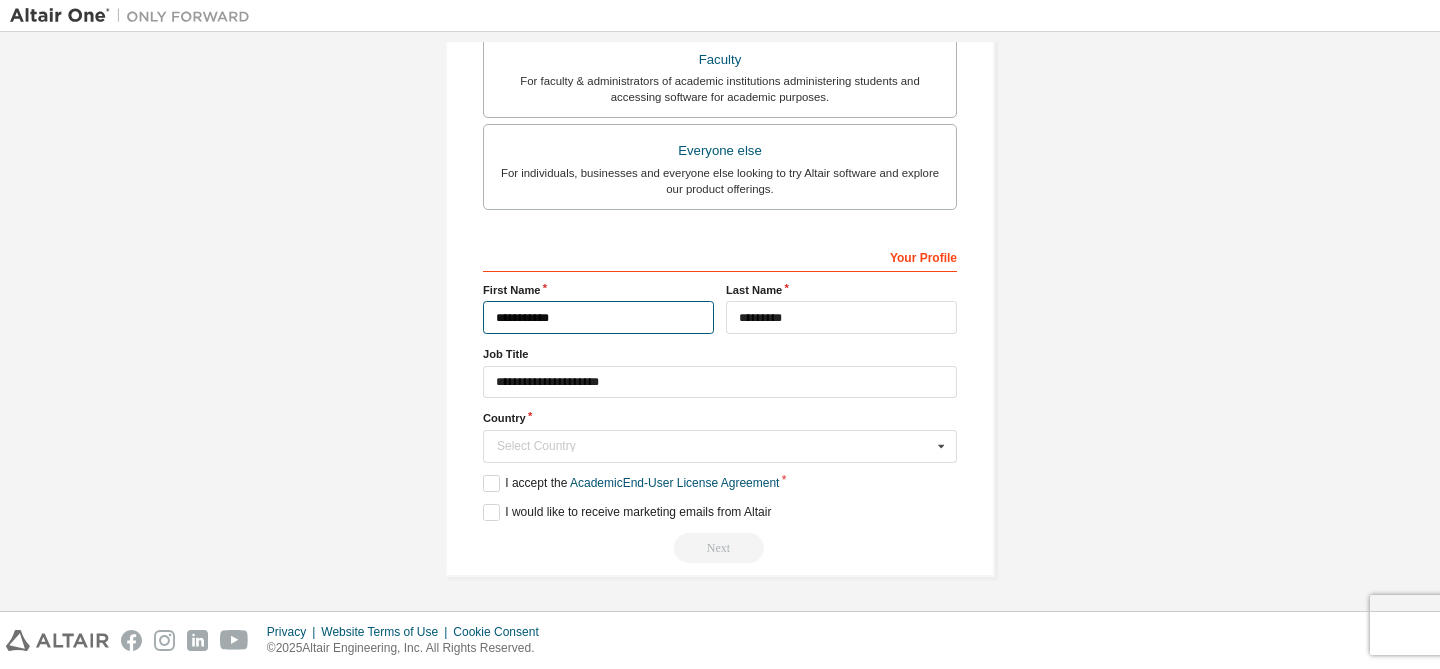 click on "**********" at bounding box center [598, 317] 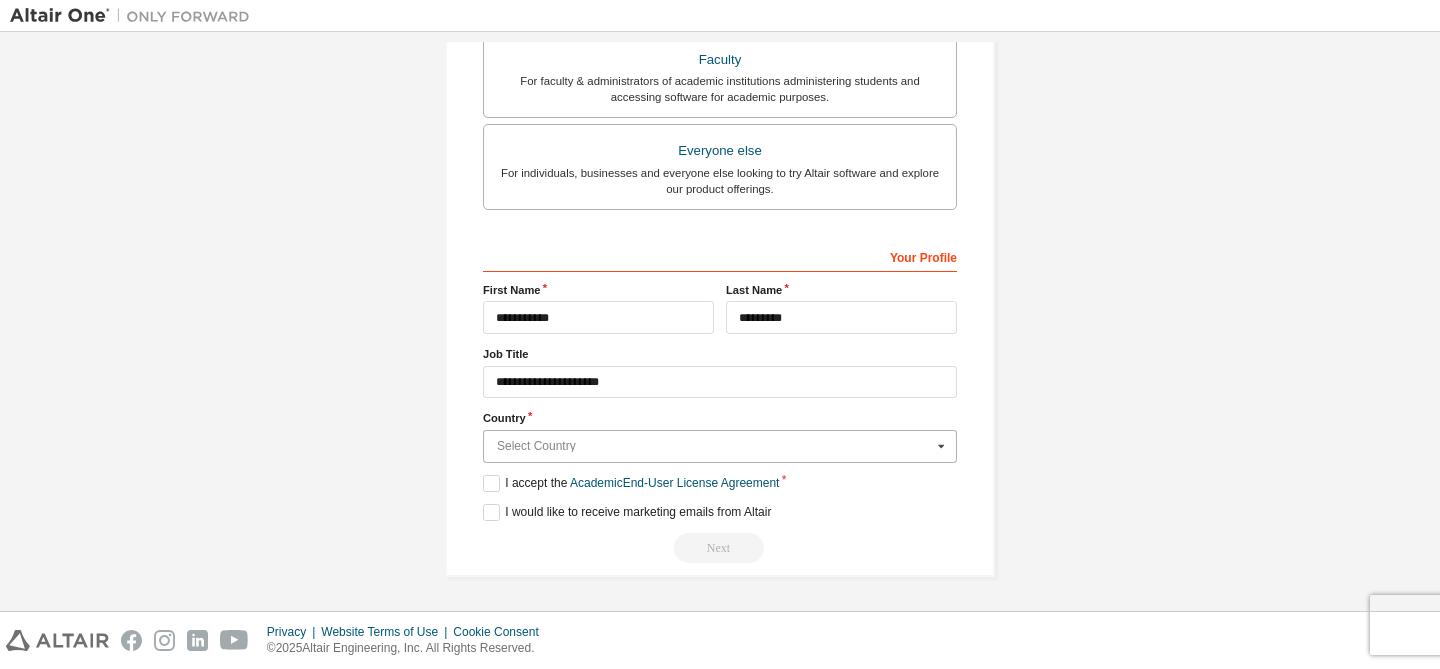 click at bounding box center [721, 446] 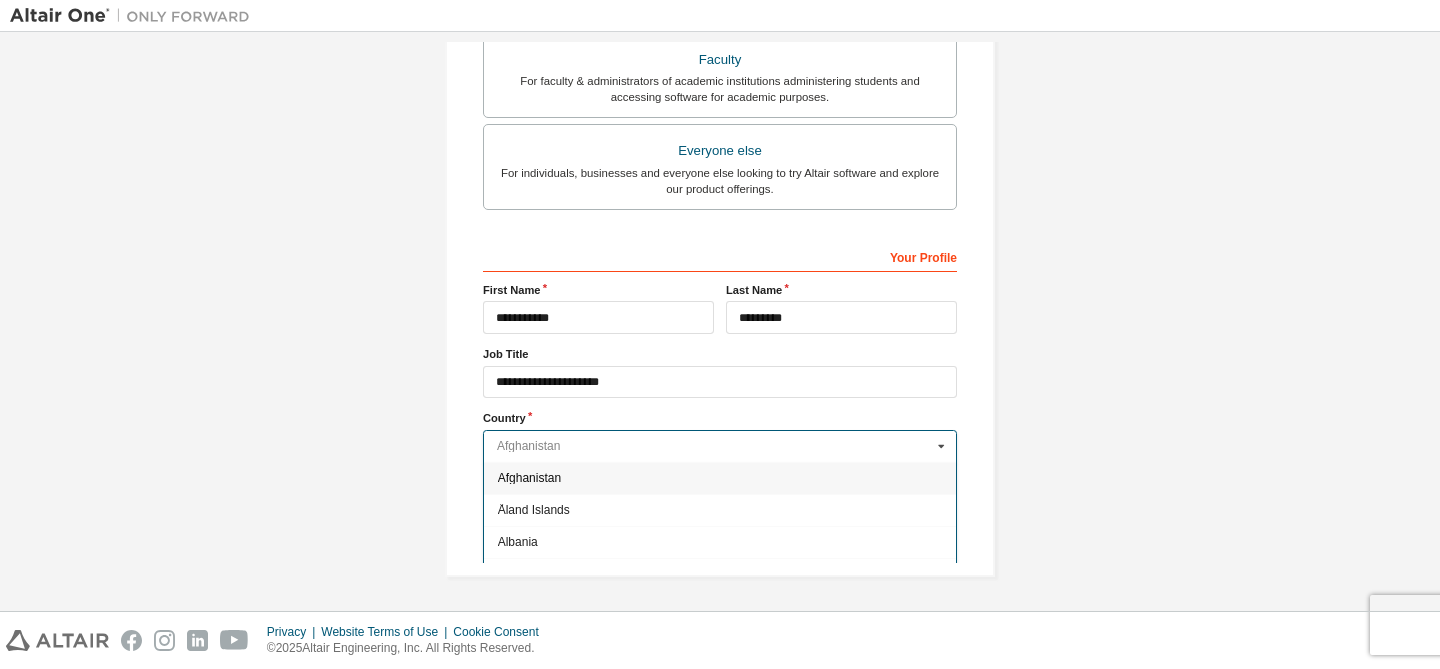 type on "********" 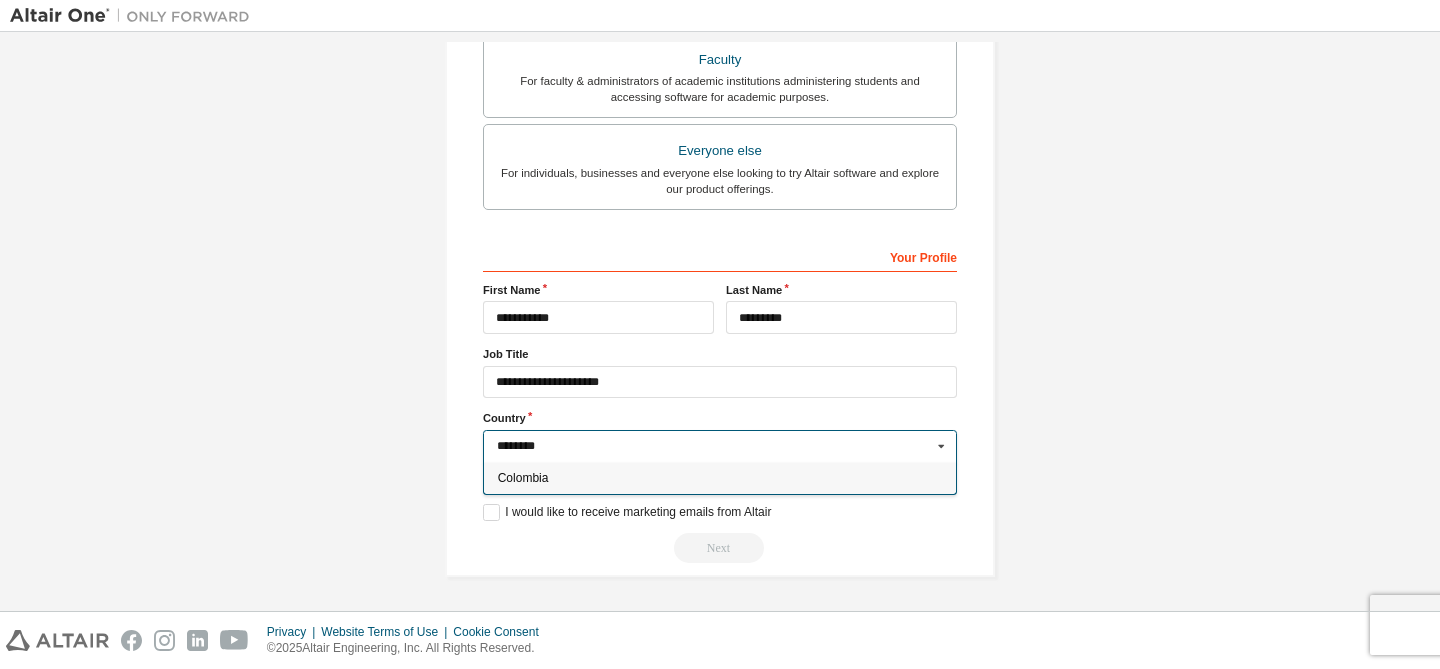 click on "Colombia" at bounding box center [720, 478] 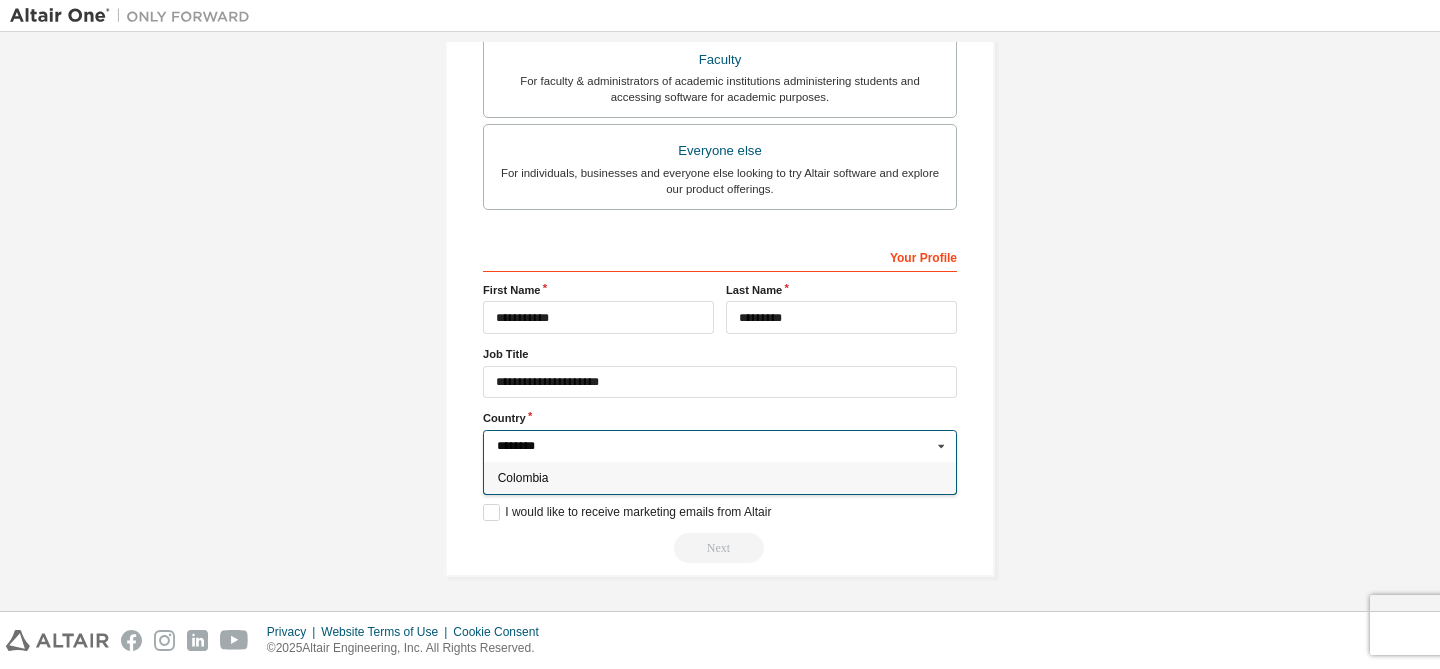 type on "***" 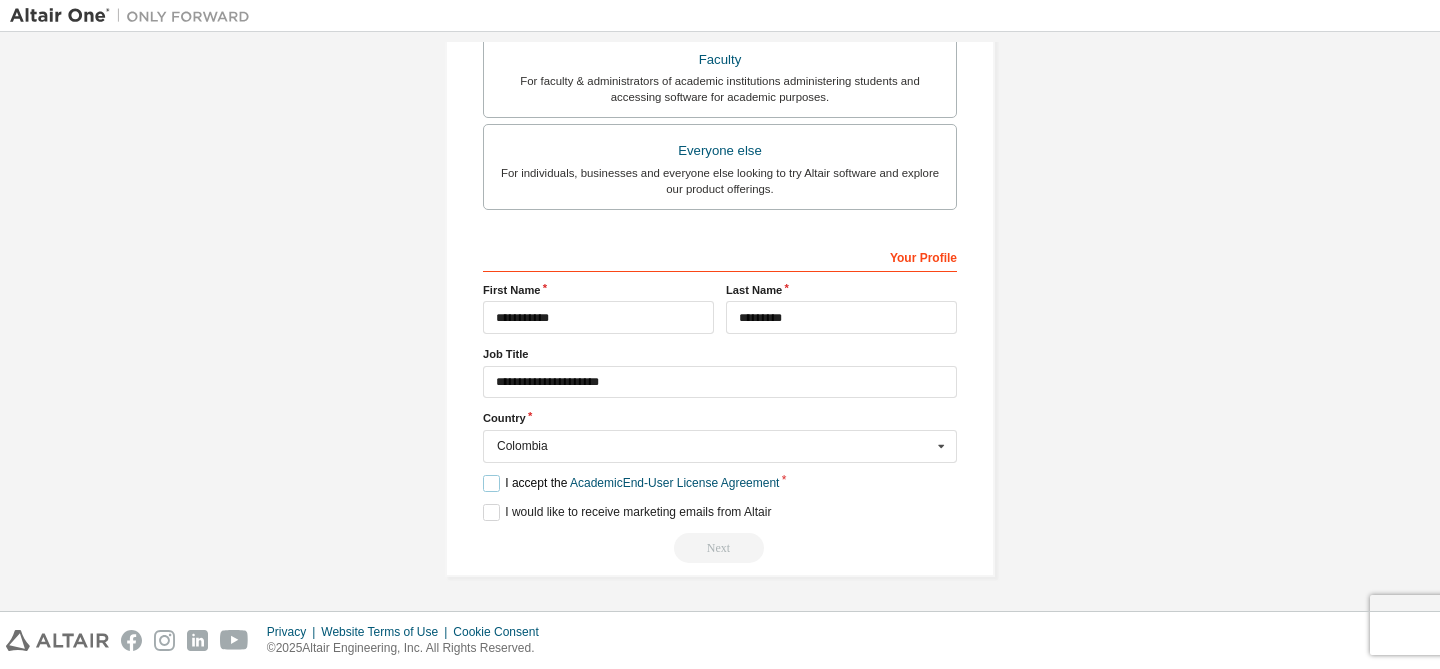 click on "I accept the   Academic   End-User License Agreement" at bounding box center (631, 483) 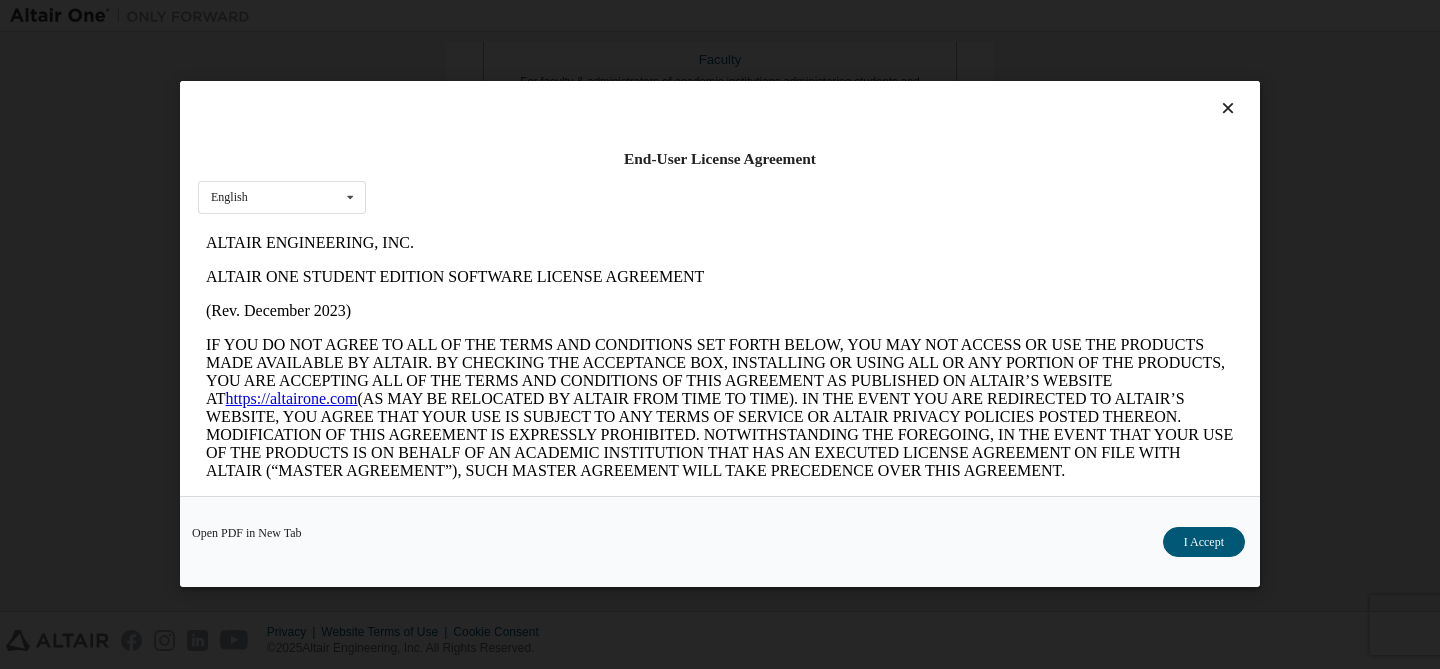 scroll, scrollTop: 0, scrollLeft: 0, axis: both 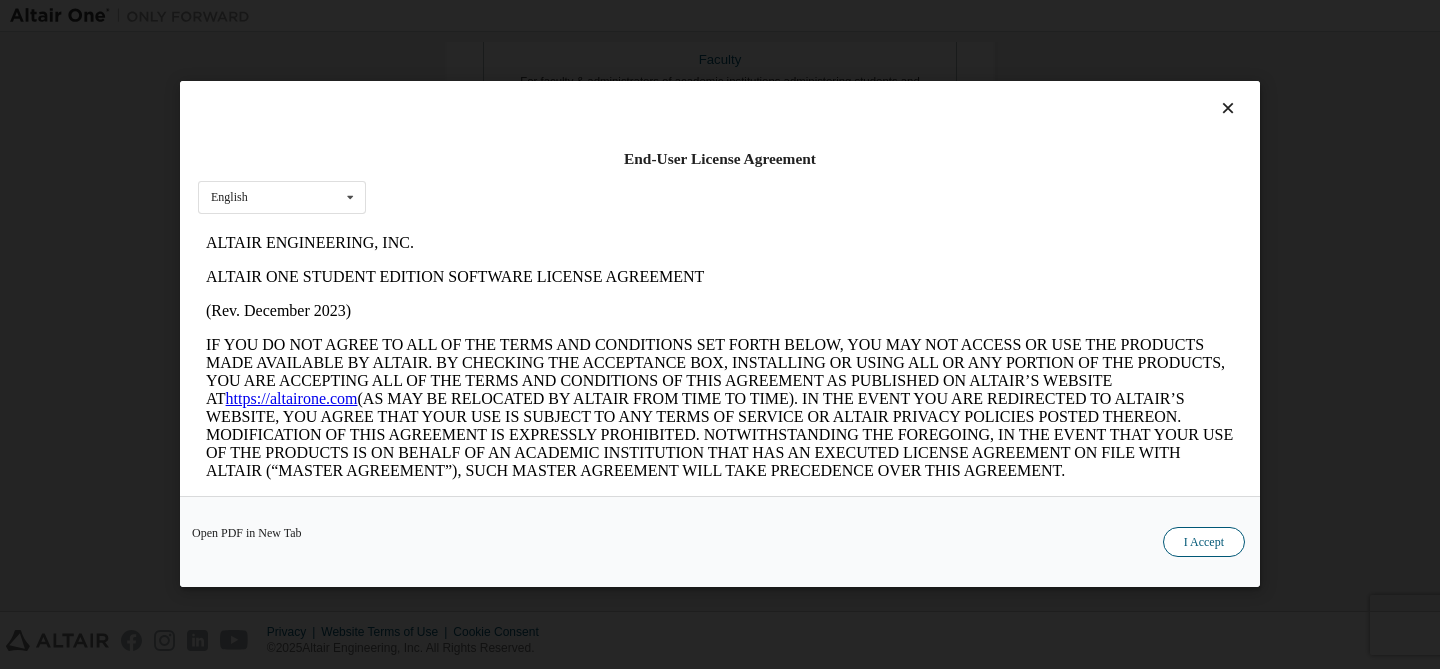 click on "I Accept" at bounding box center (1204, 543) 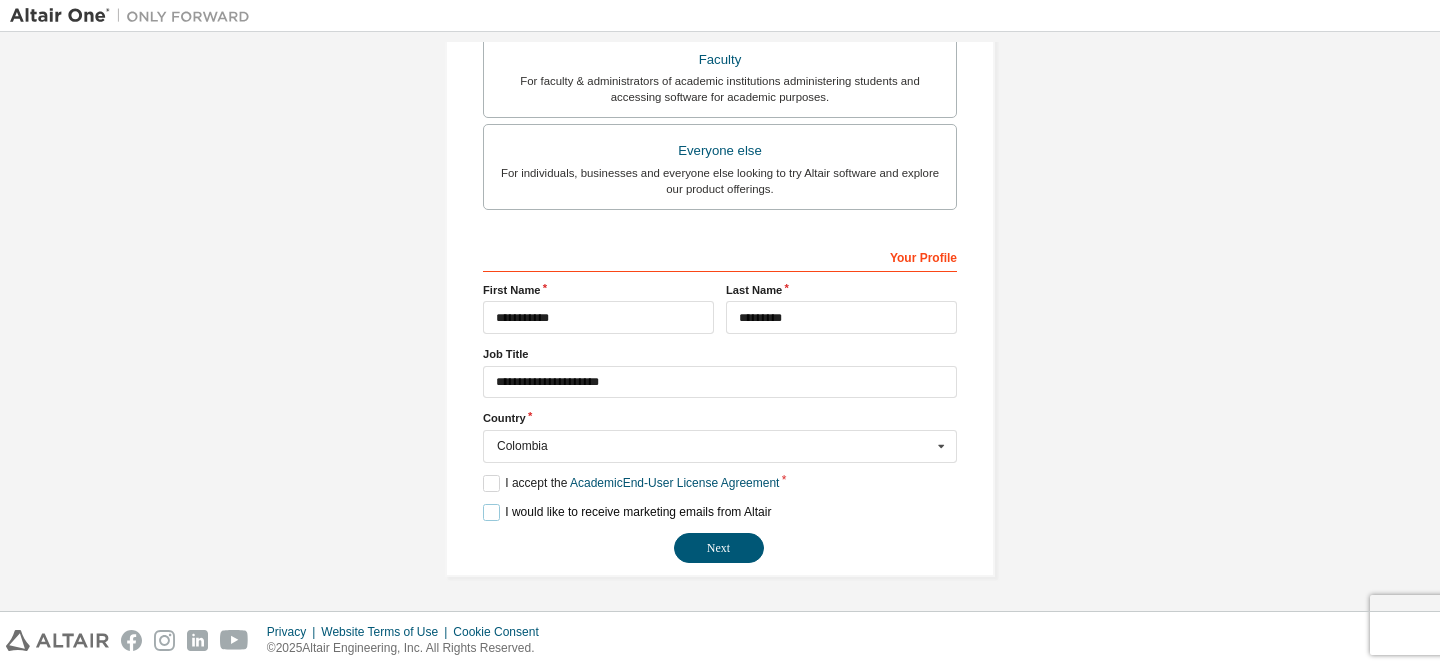 click on "I would like to receive marketing emails from Altair" at bounding box center [627, 512] 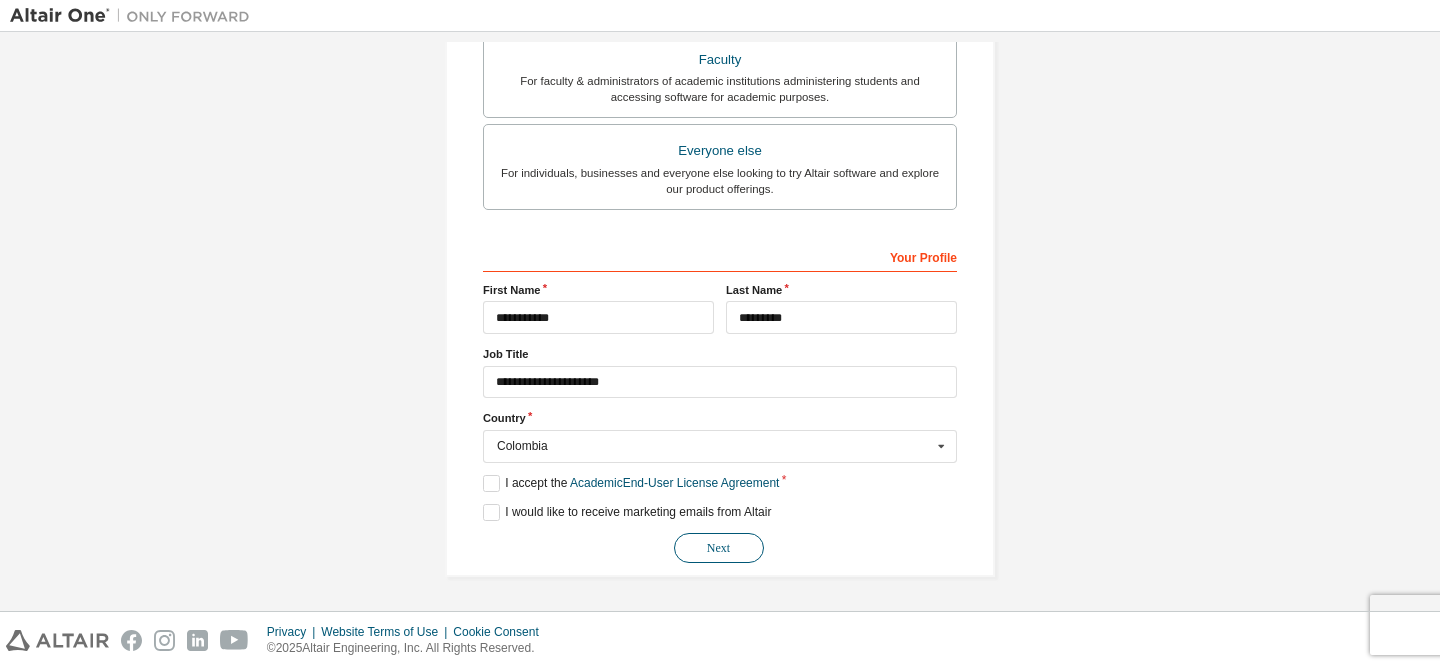click on "Next" at bounding box center (719, 548) 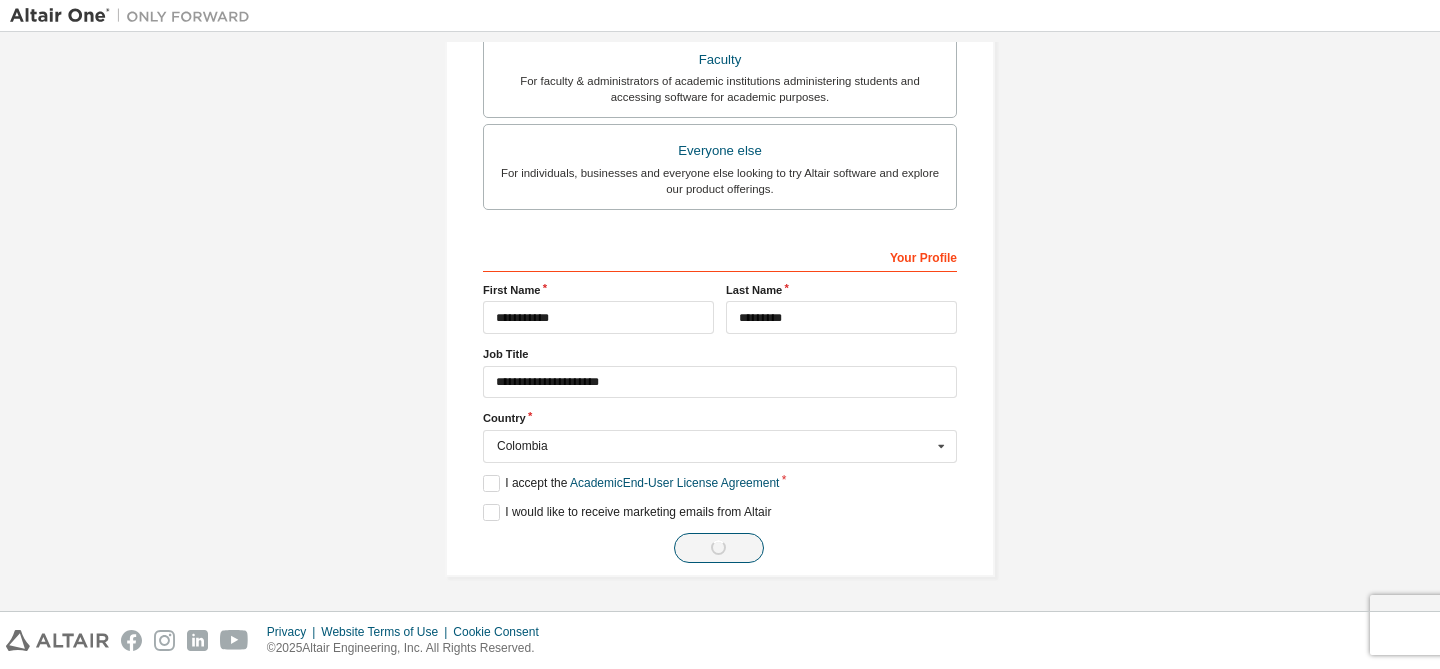 scroll, scrollTop: 0, scrollLeft: 0, axis: both 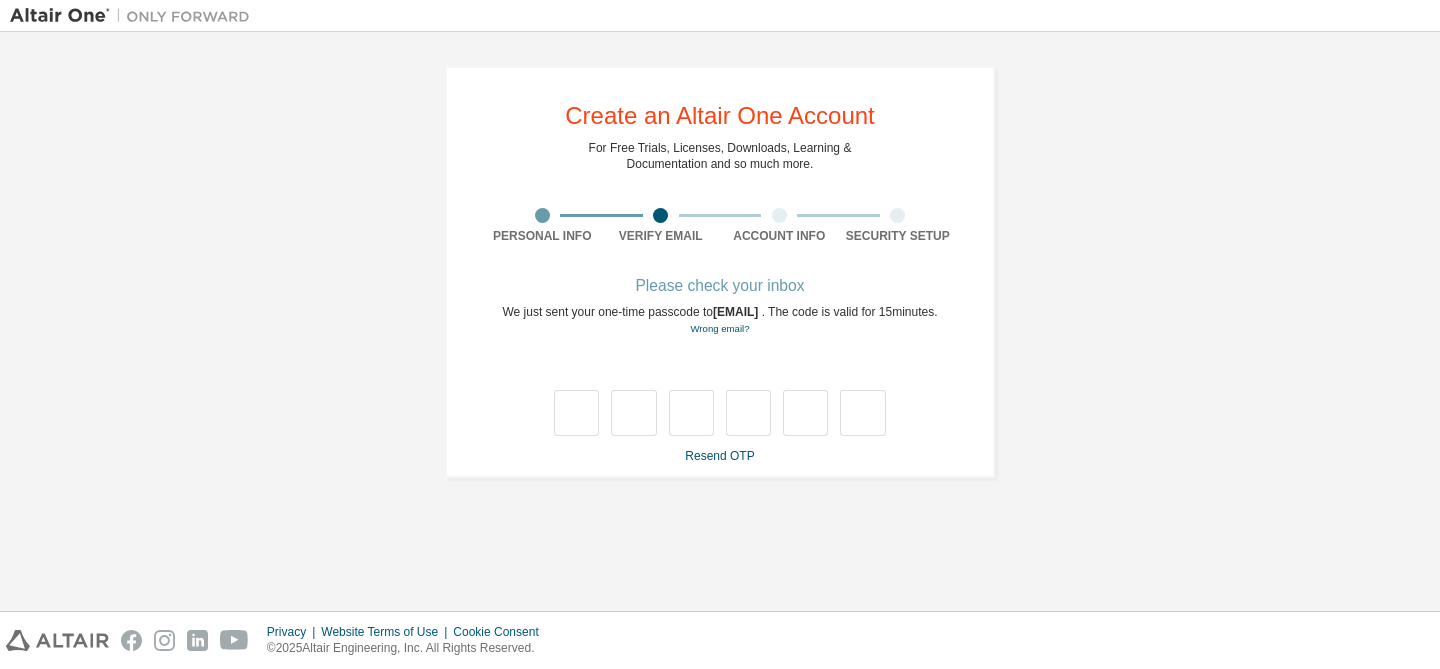 type on "*" 